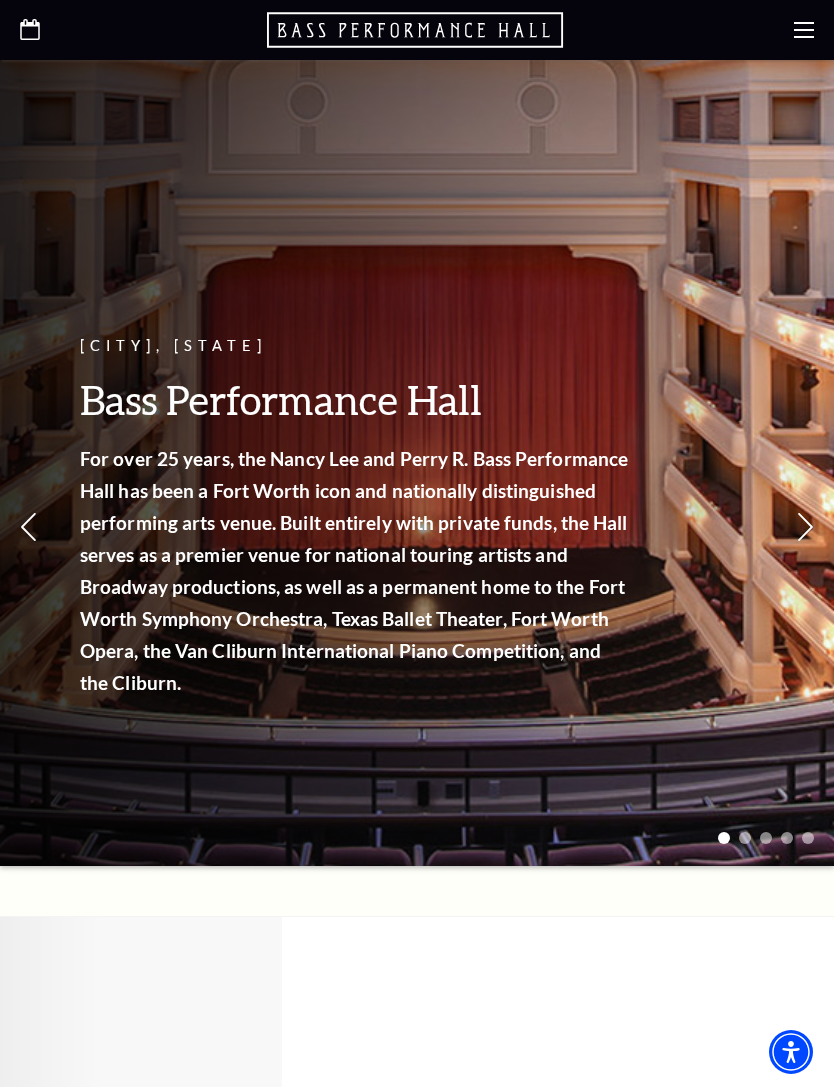 scroll, scrollTop: 0, scrollLeft: 0, axis: both 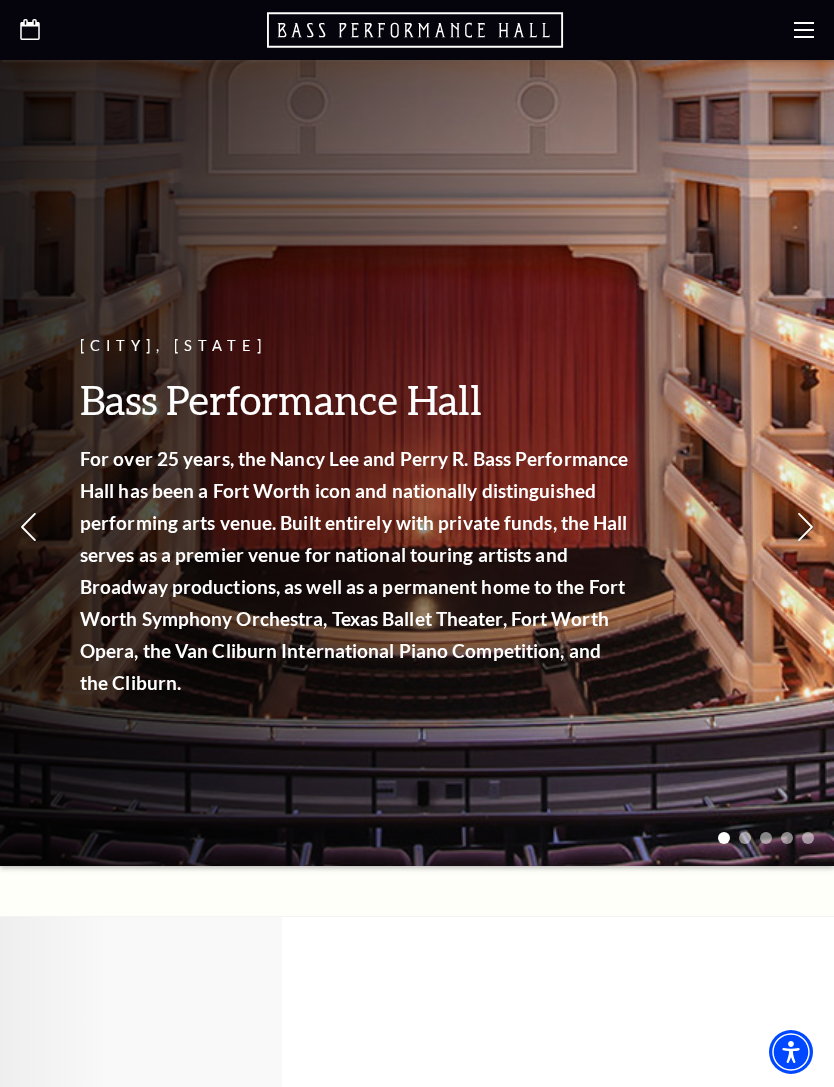 click 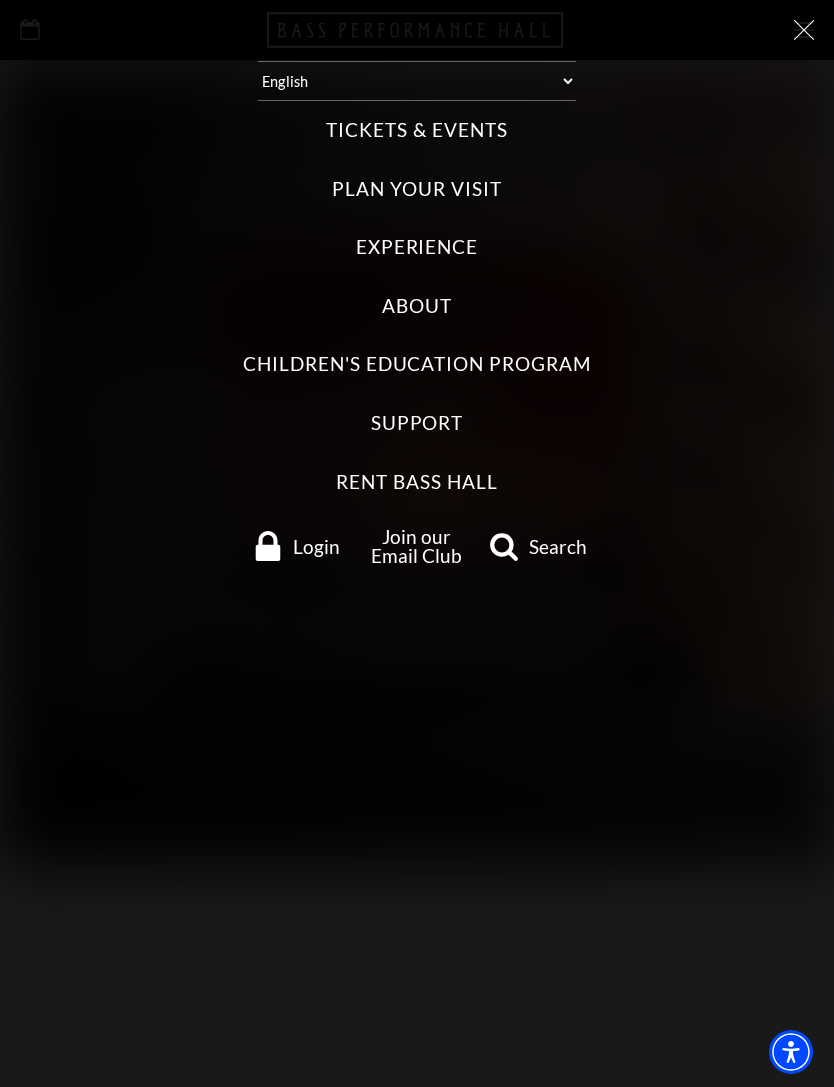 click on "Tickets & Events" at bounding box center (416, 130) 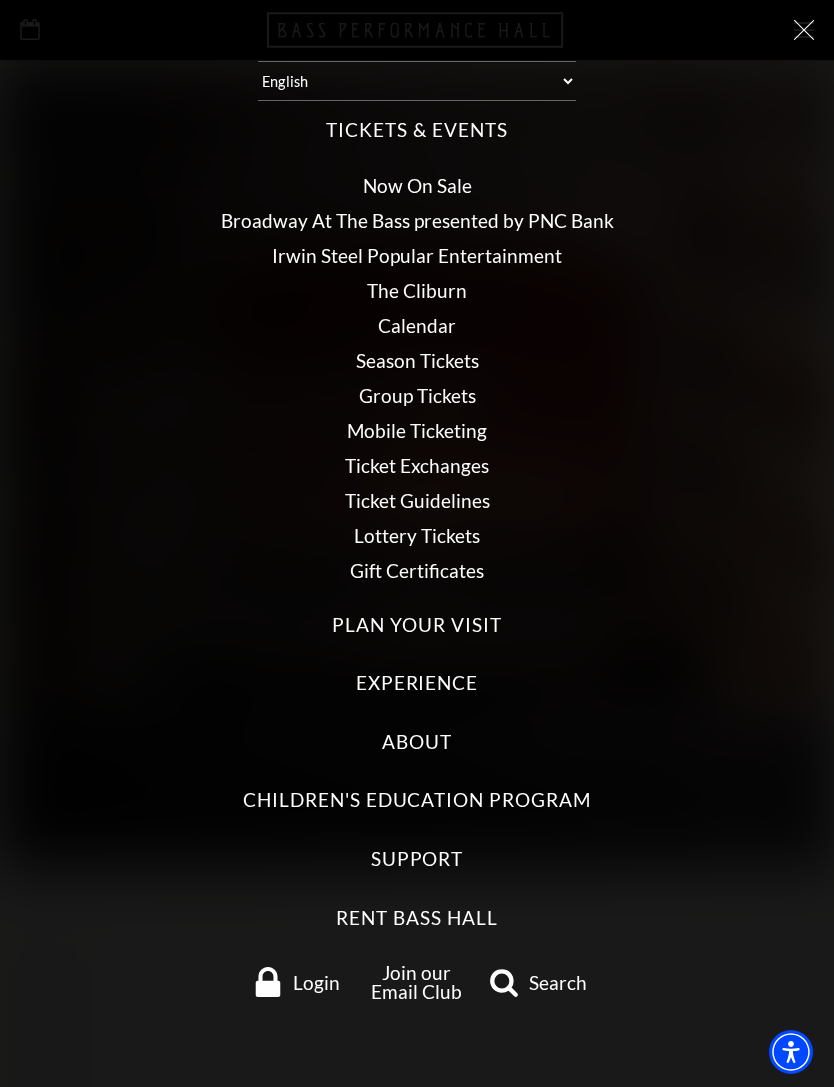 click on "Now On Sale" at bounding box center (417, 185) 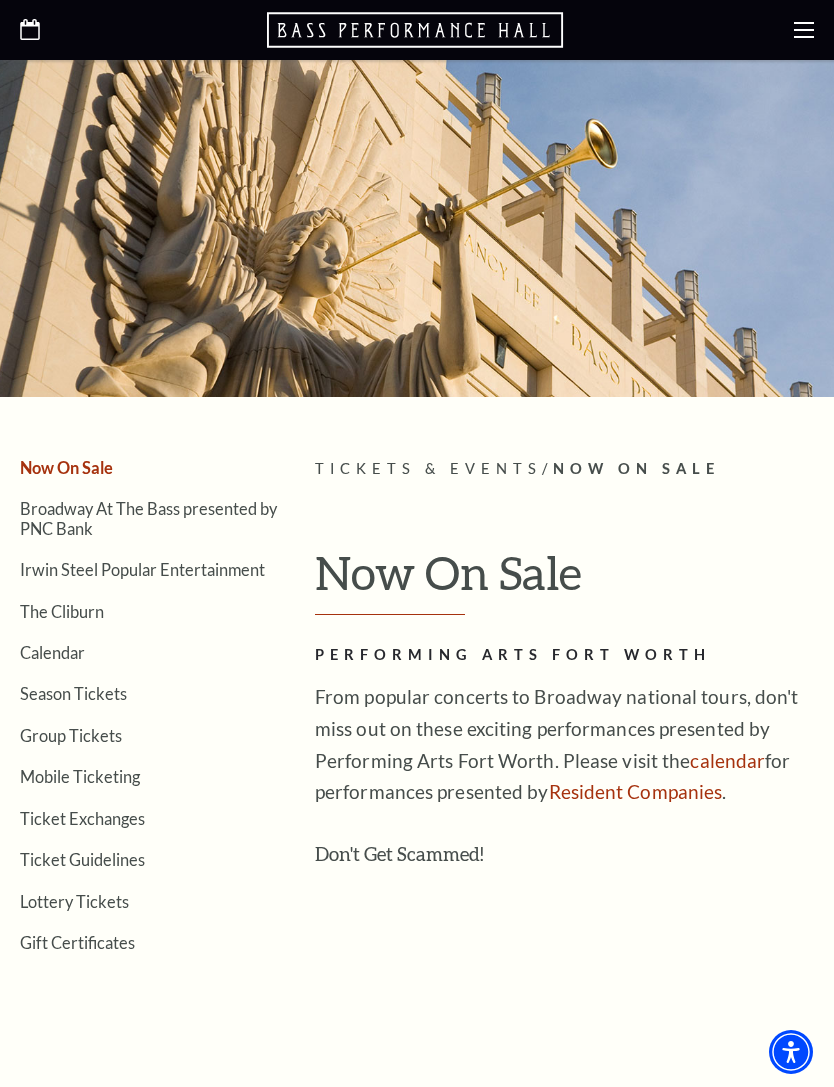 scroll, scrollTop: 0, scrollLeft: 0, axis: both 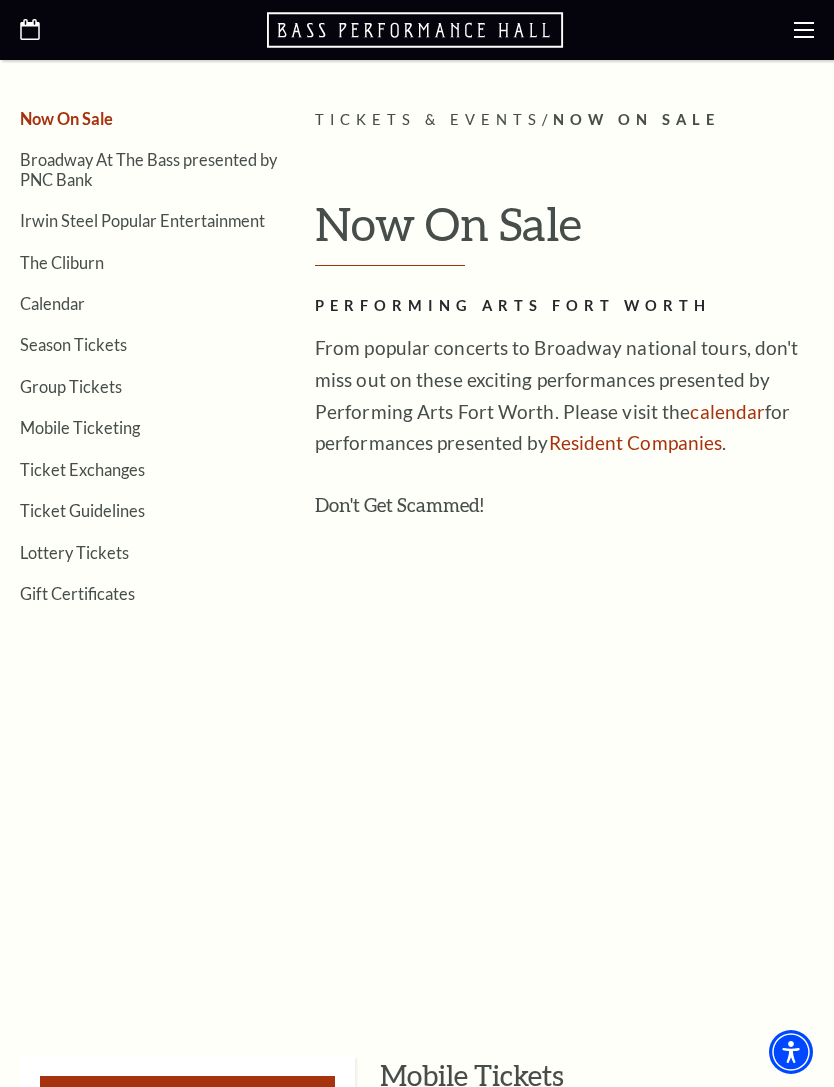 click on "Calendar" at bounding box center (52, 303) 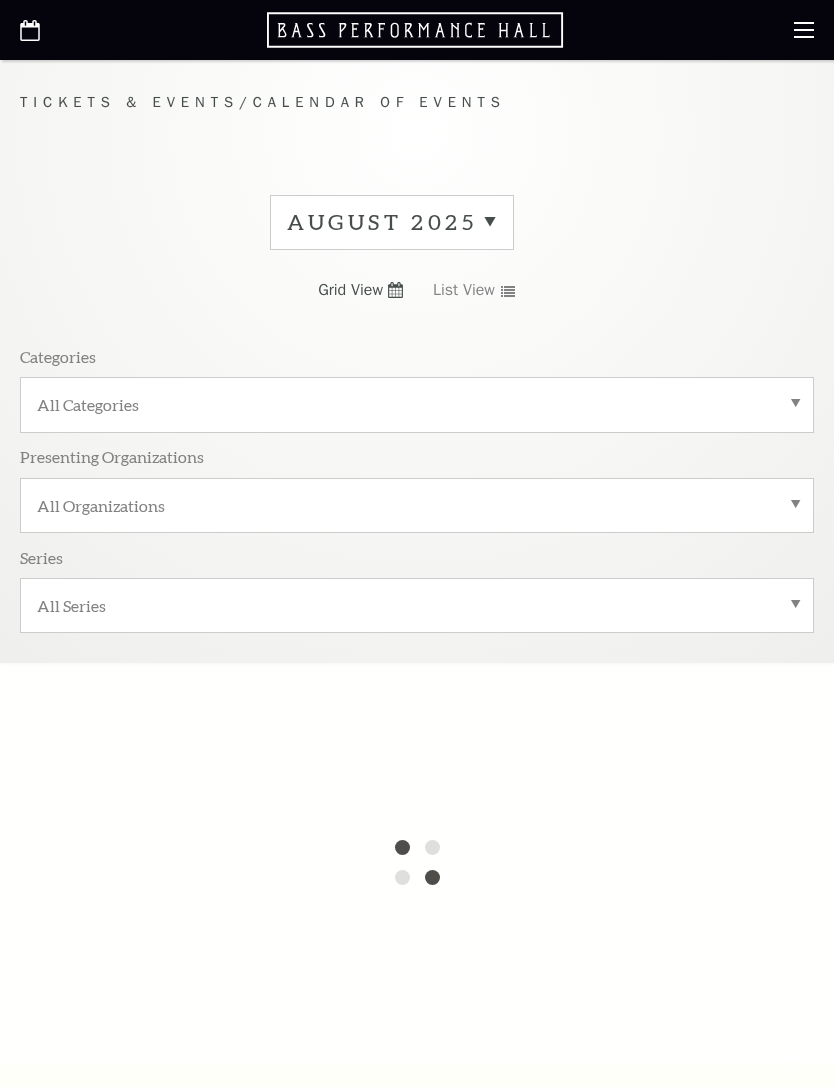 scroll, scrollTop: 0, scrollLeft: 0, axis: both 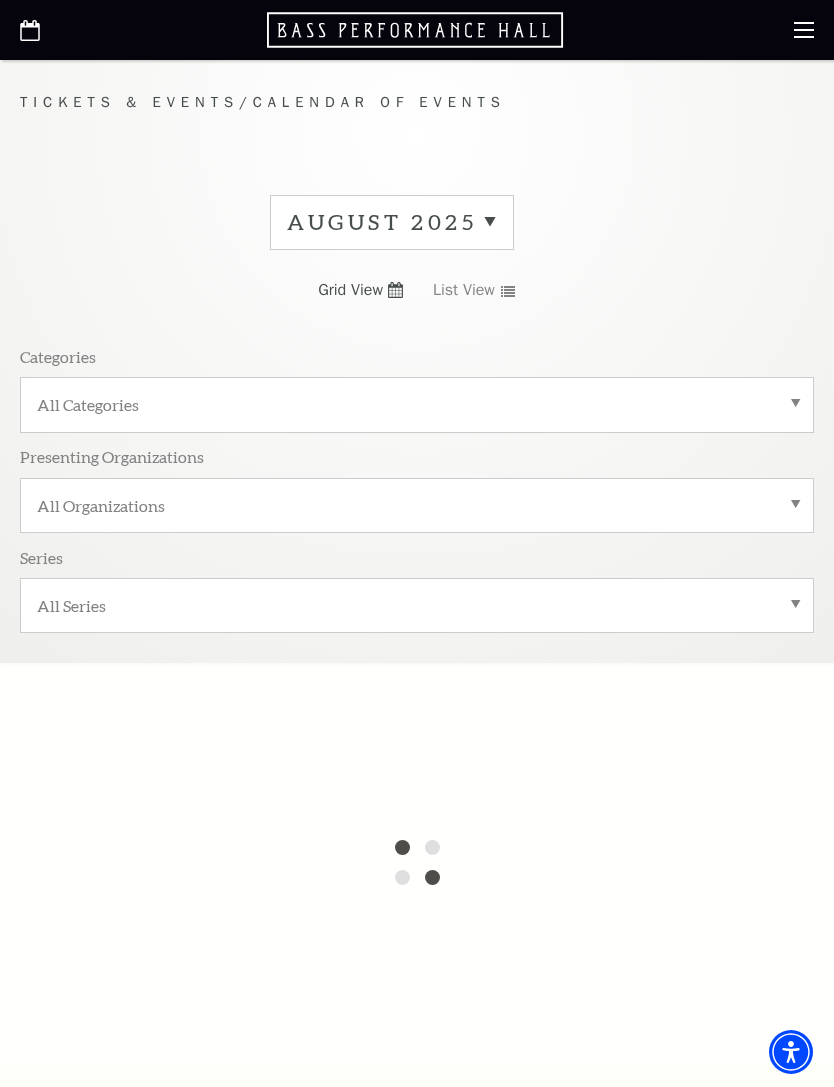 click on "All Categories" at bounding box center (417, 404) 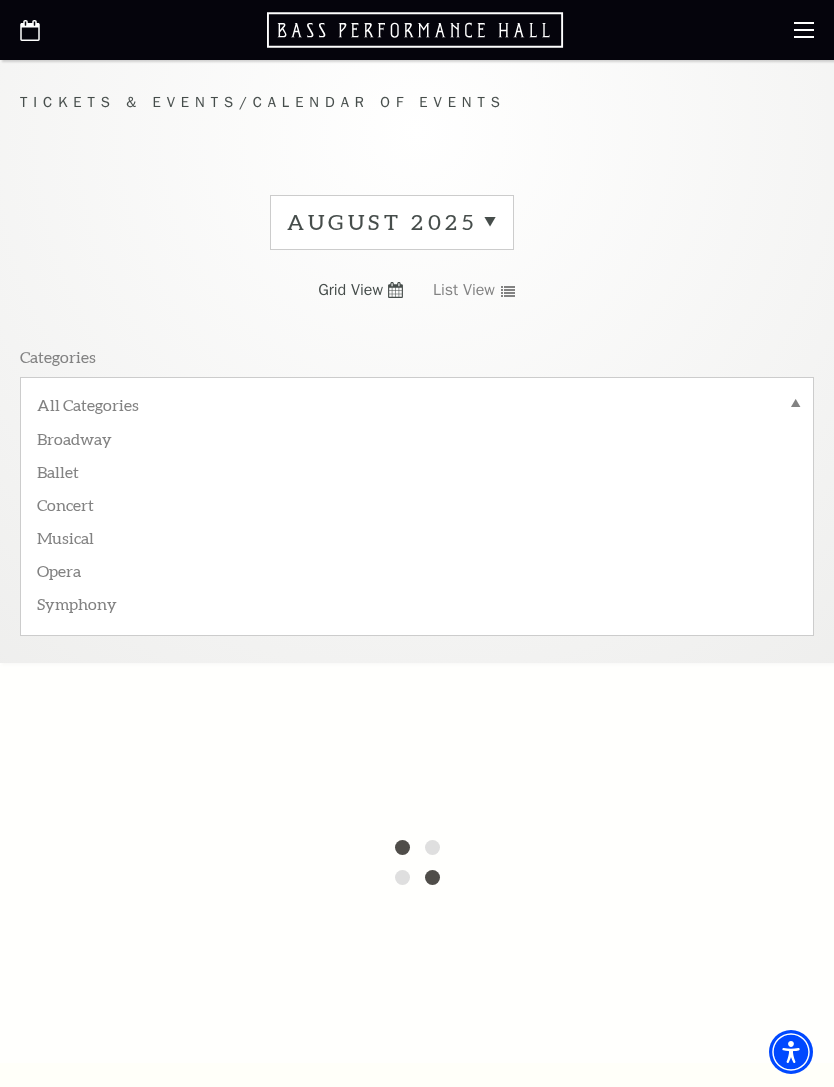click at bounding box center (417, 863) 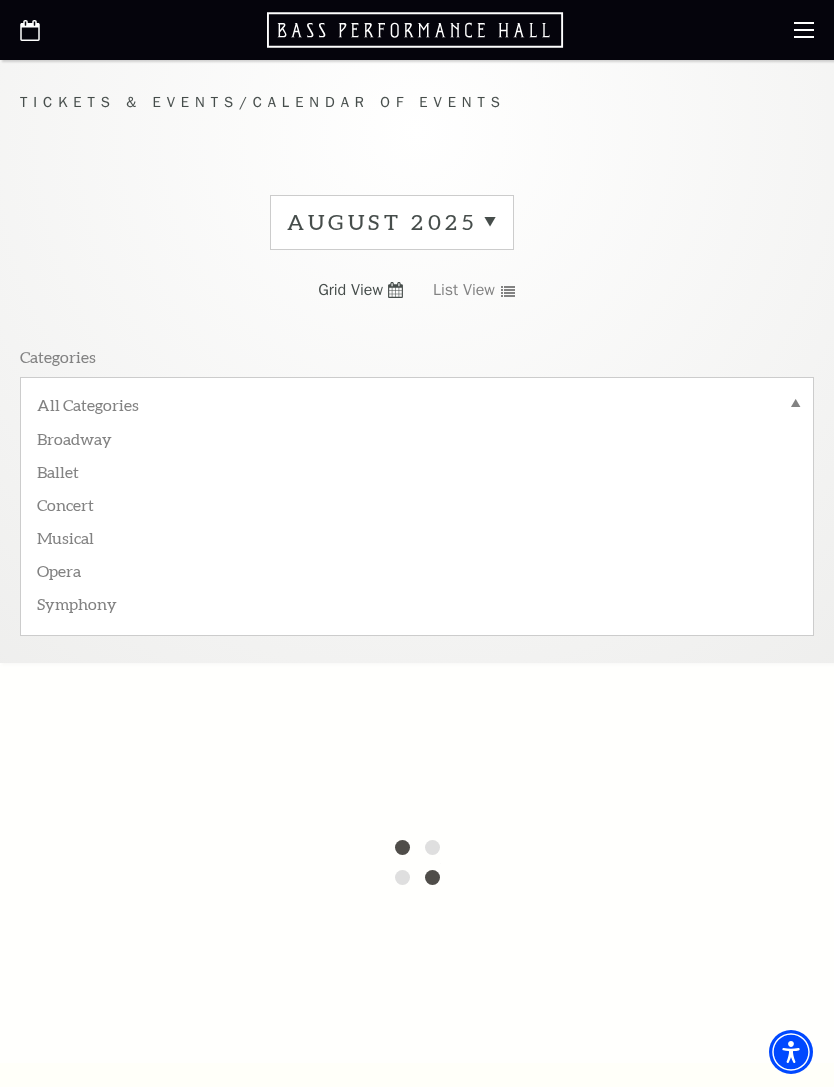 click 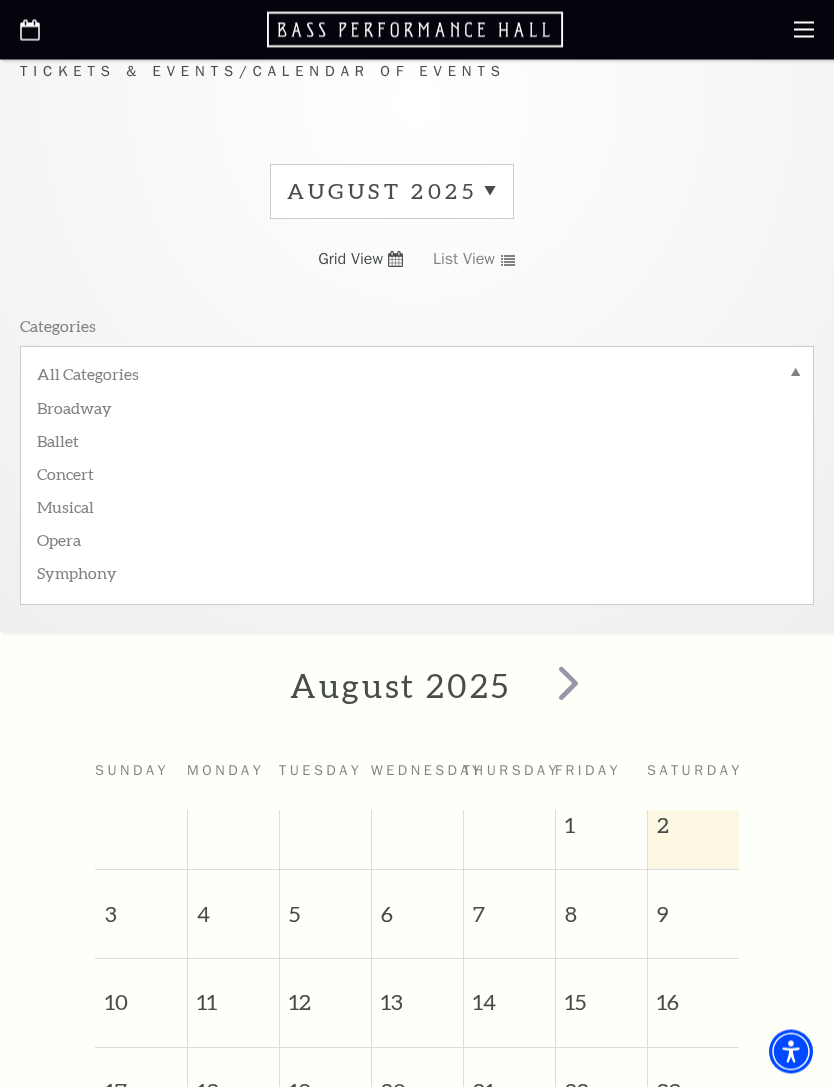 scroll, scrollTop: 0, scrollLeft: 0, axis: both 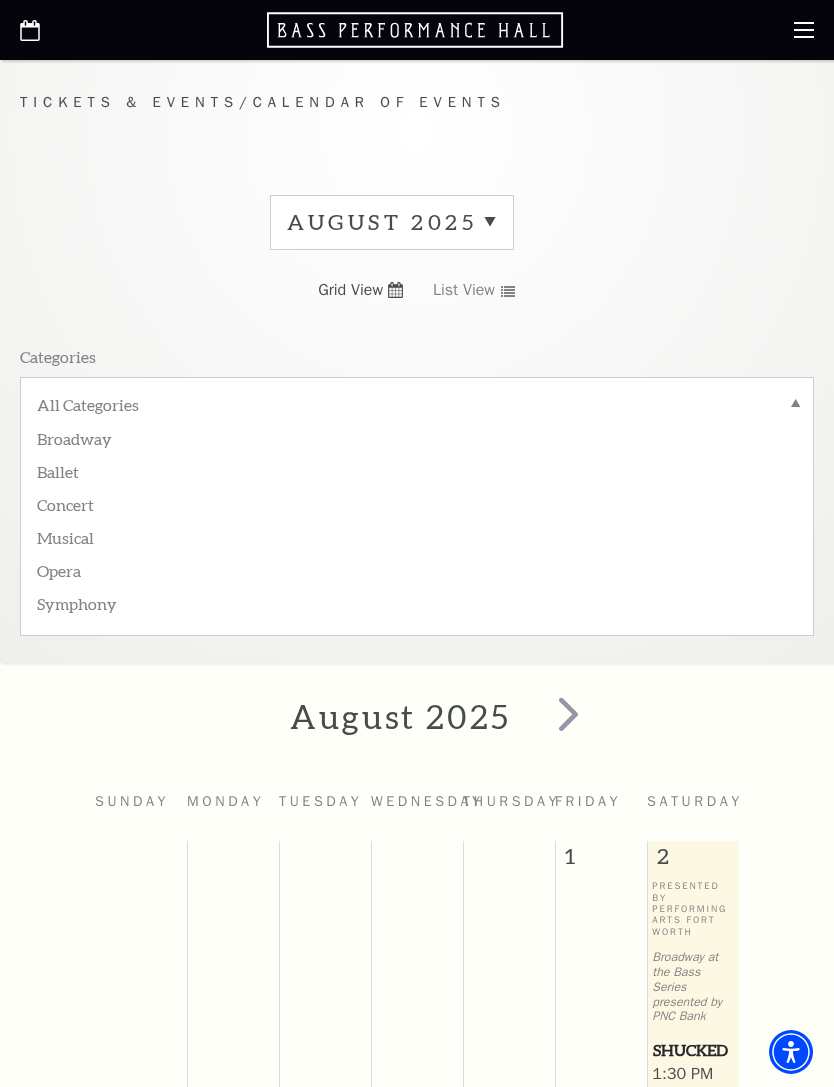 click on "All Categories" at bounding box center [417, 407] 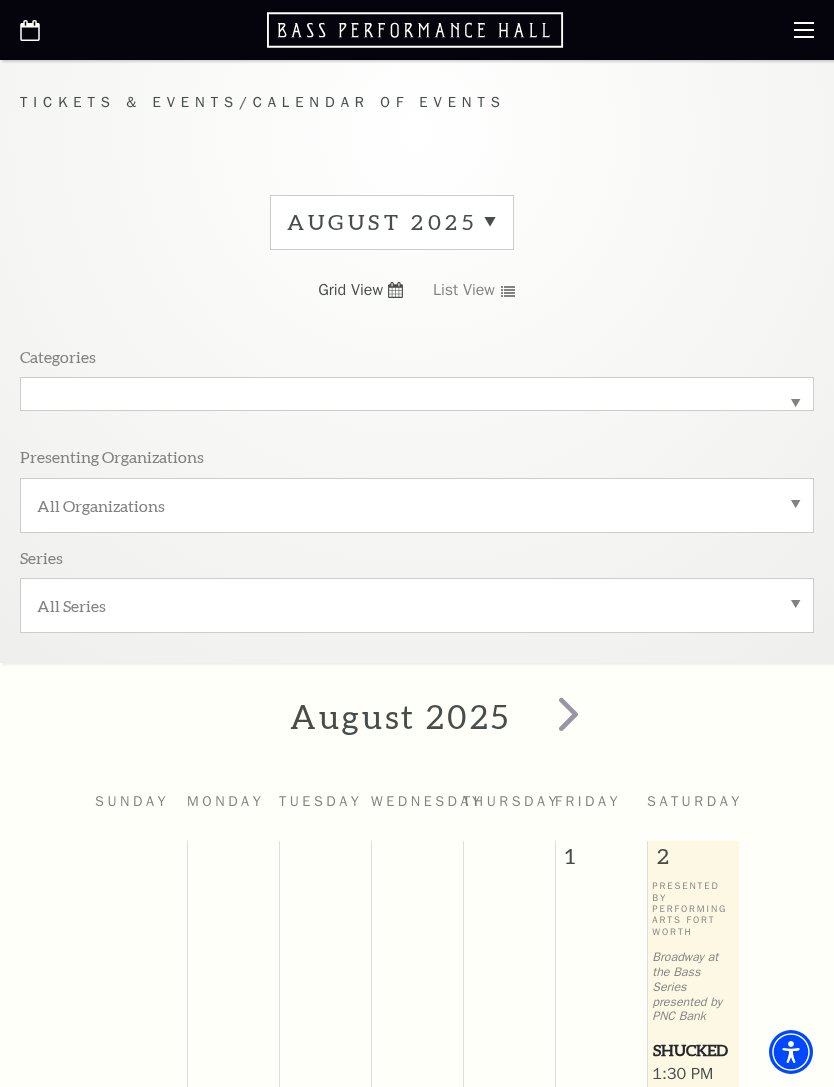 click on "All Series" at bounding box center [417, 605] 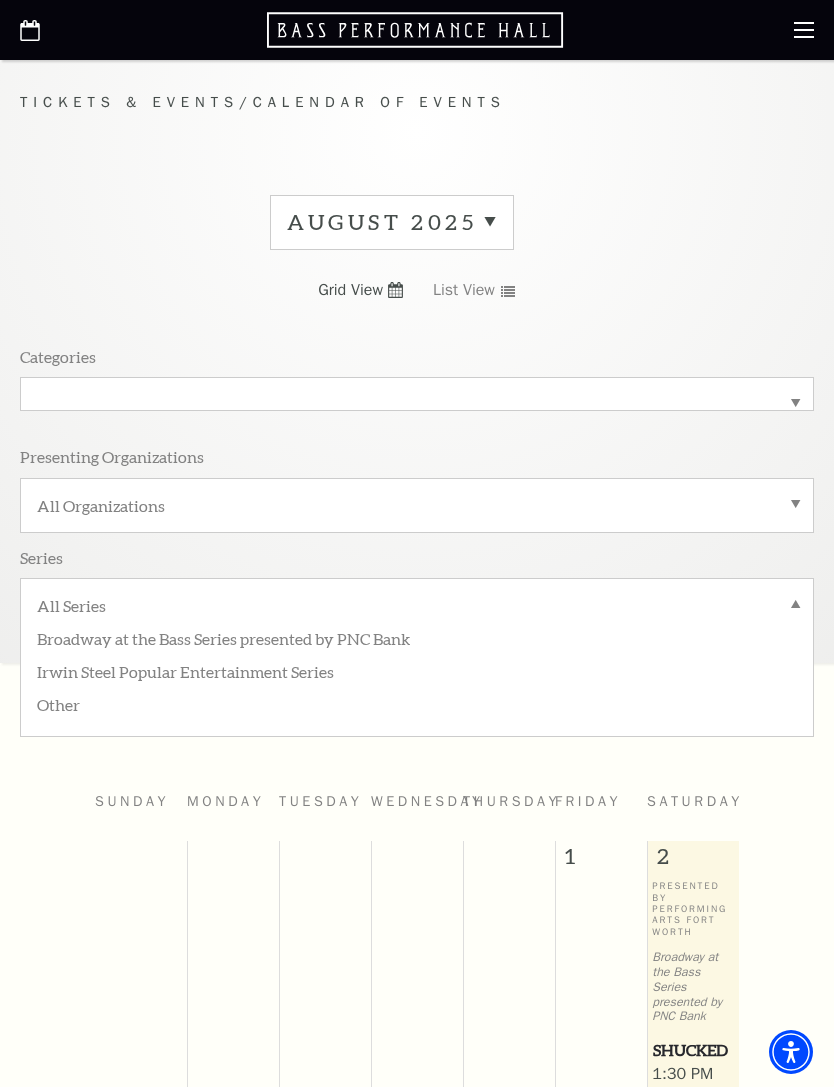 click on "Other" at bounding box center (417, 703) 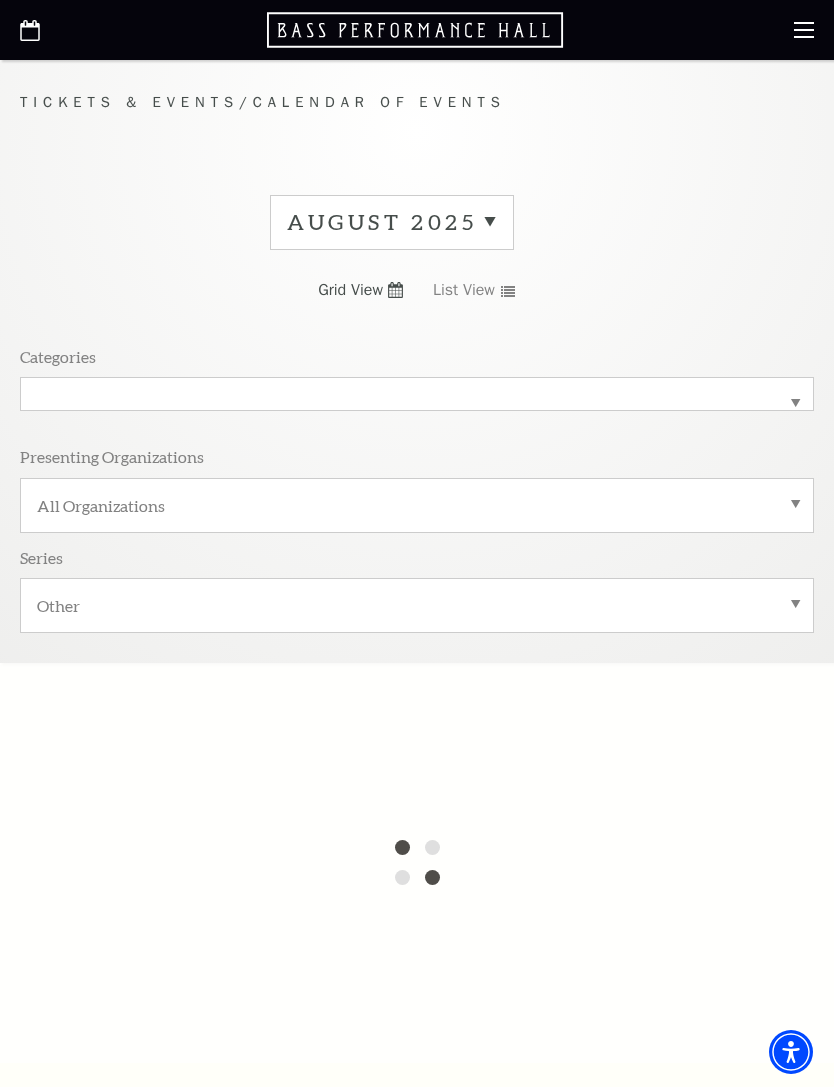 click on "All Organizations" at bounding box center [417, 505] 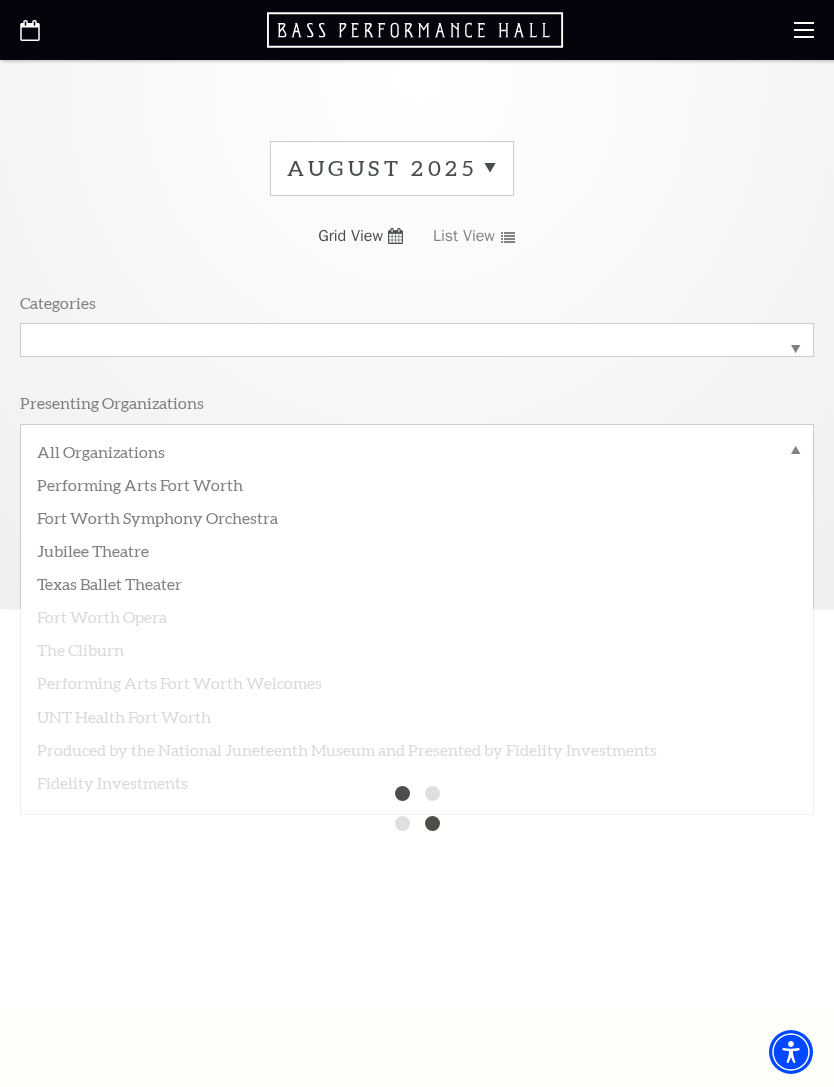 scroll, scrollTop: 60, scrollLeft: 0, axis: vertical 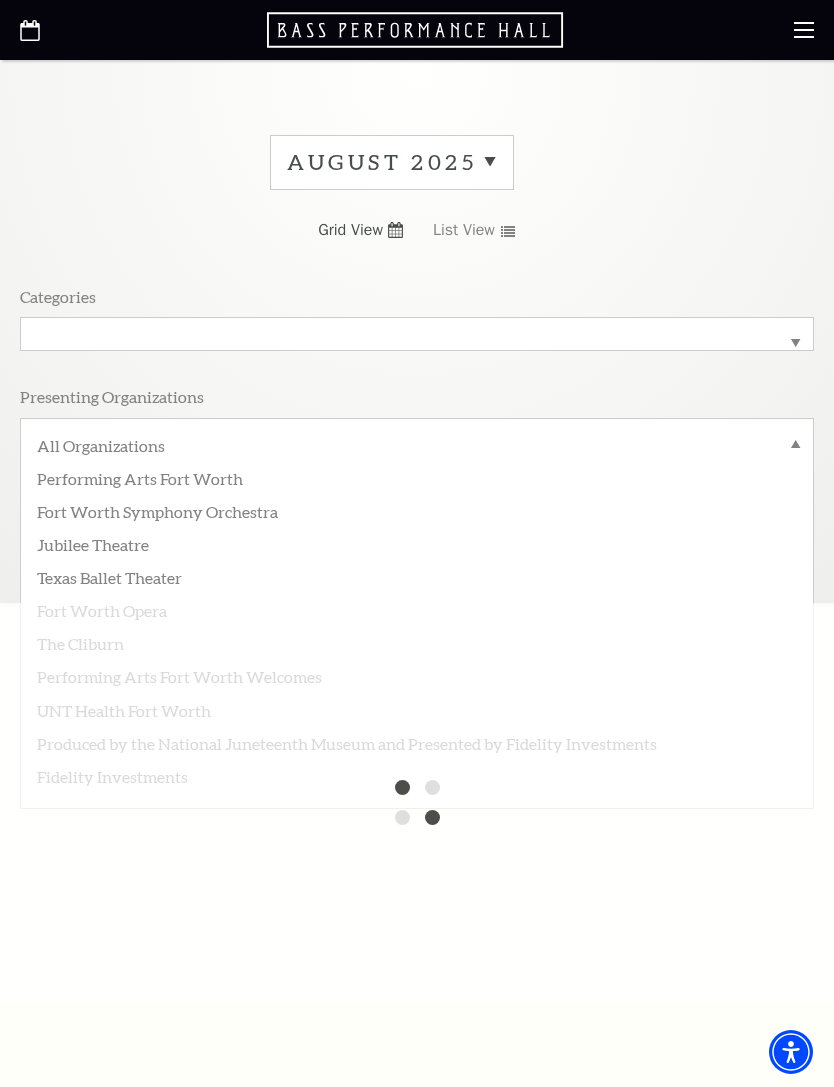 click on "August 2025   Grid View     List View
Categories
All Categories
Presenting Organizations
All Organizations     Performing Arts Fort Worth   Fort Worth Symphony Orchestra   Jubilee Theatre   Texas Ballet Theater   Fort Worth Opera   The Cliburn   Performing Arts Fort Worth Welcomes   UNT Health Fort Worth   Produced by the National Juneteenth Museum and Presented by Fidelity Investments   Fidelity Investments
Series
All Series     Other" at bounding box center (417, 361) 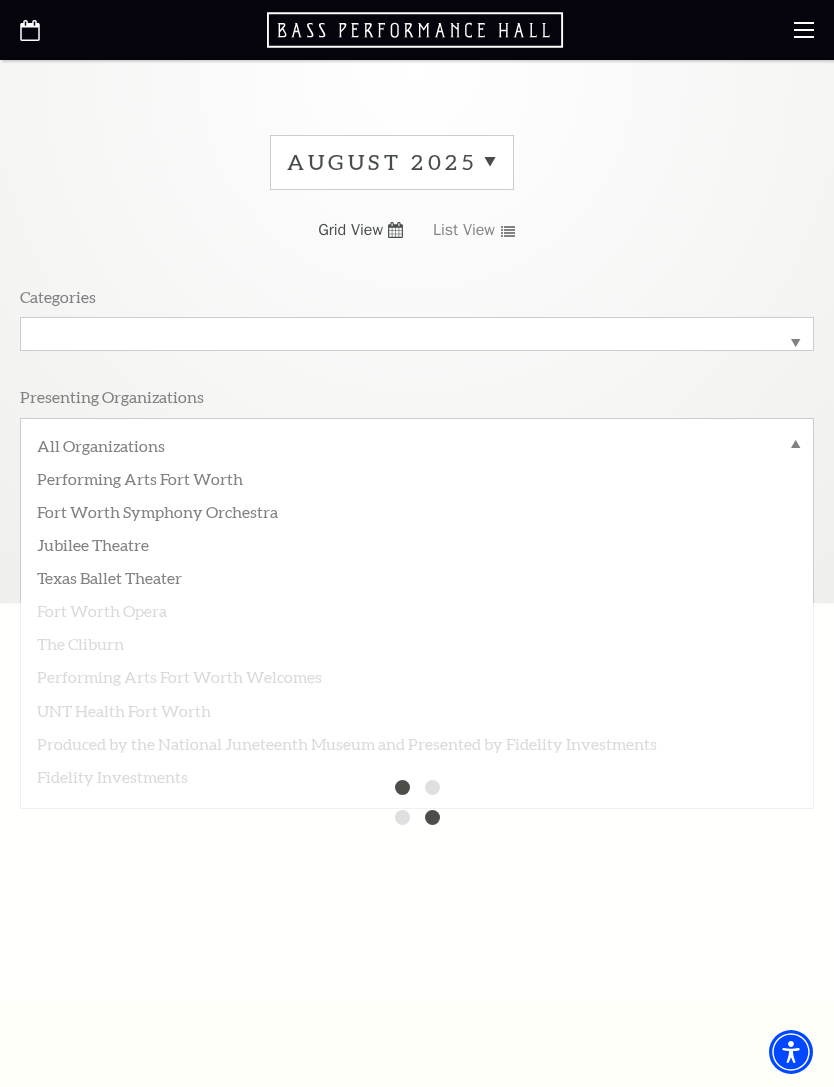 click on "All Categories" at bounding box center (417, 334) 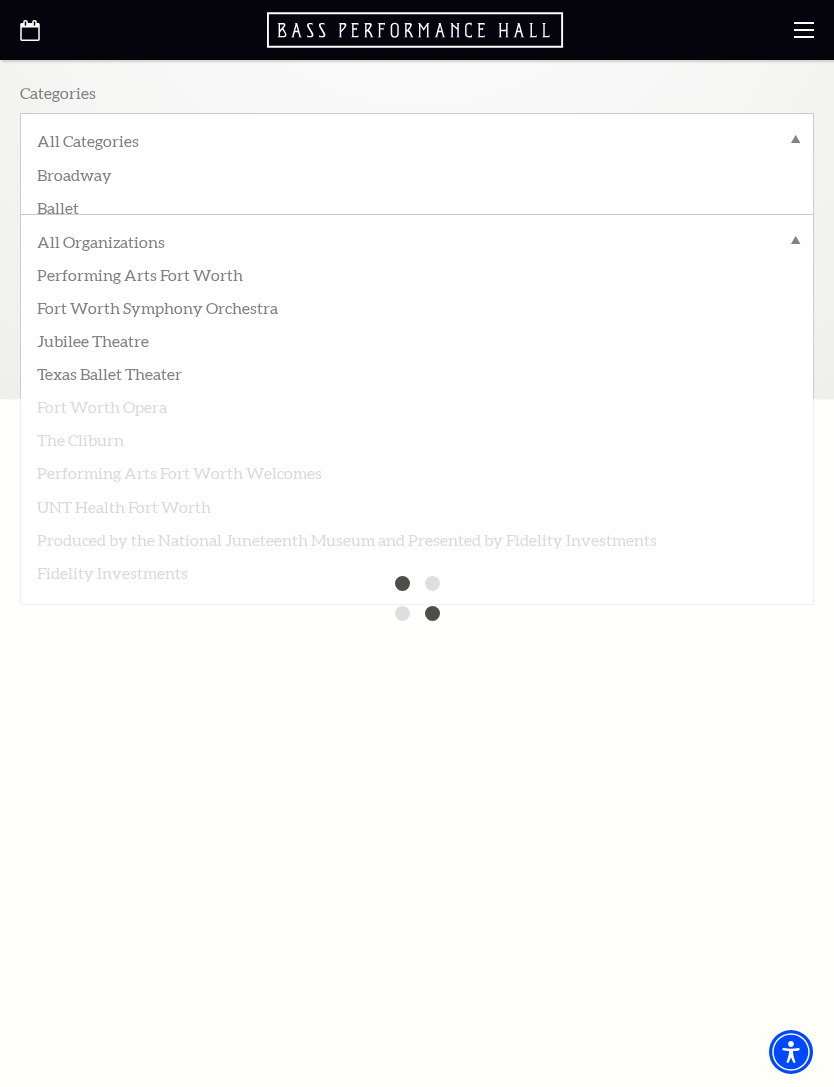 scroll, scrollTop: 262, scrollLeft: 0, axis: vertical 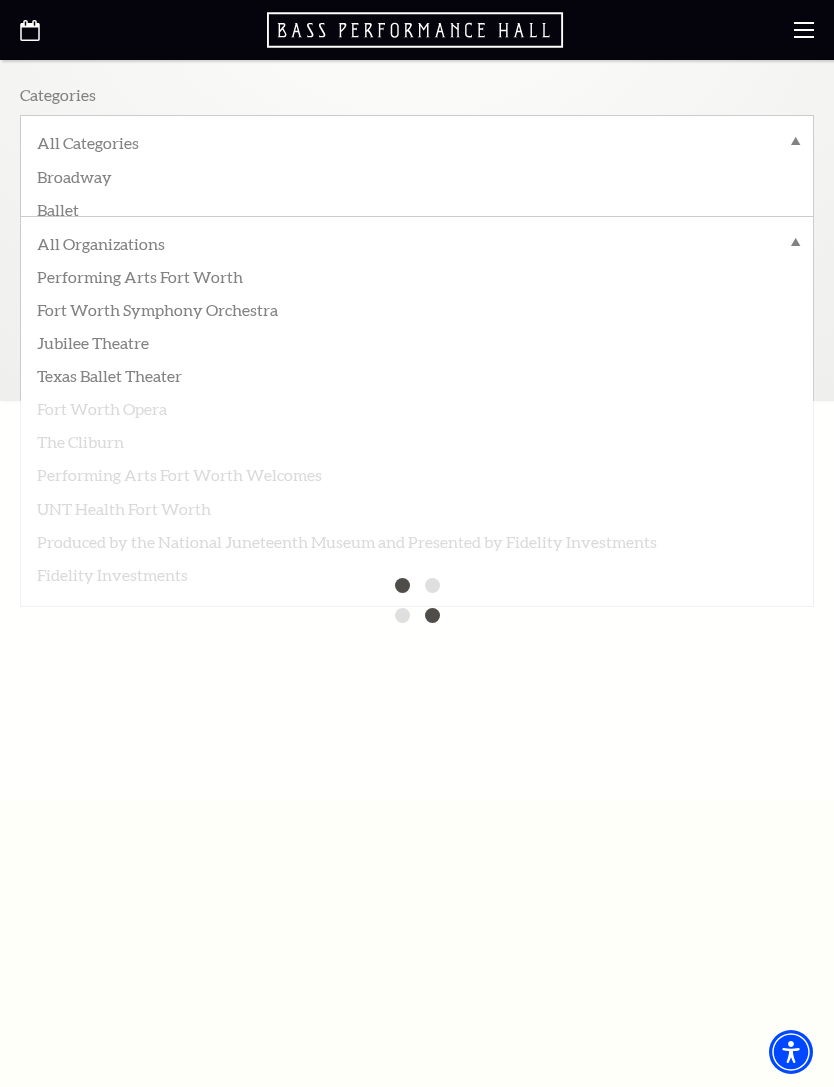 click on "Broadway" at bounding box center (417, 175) 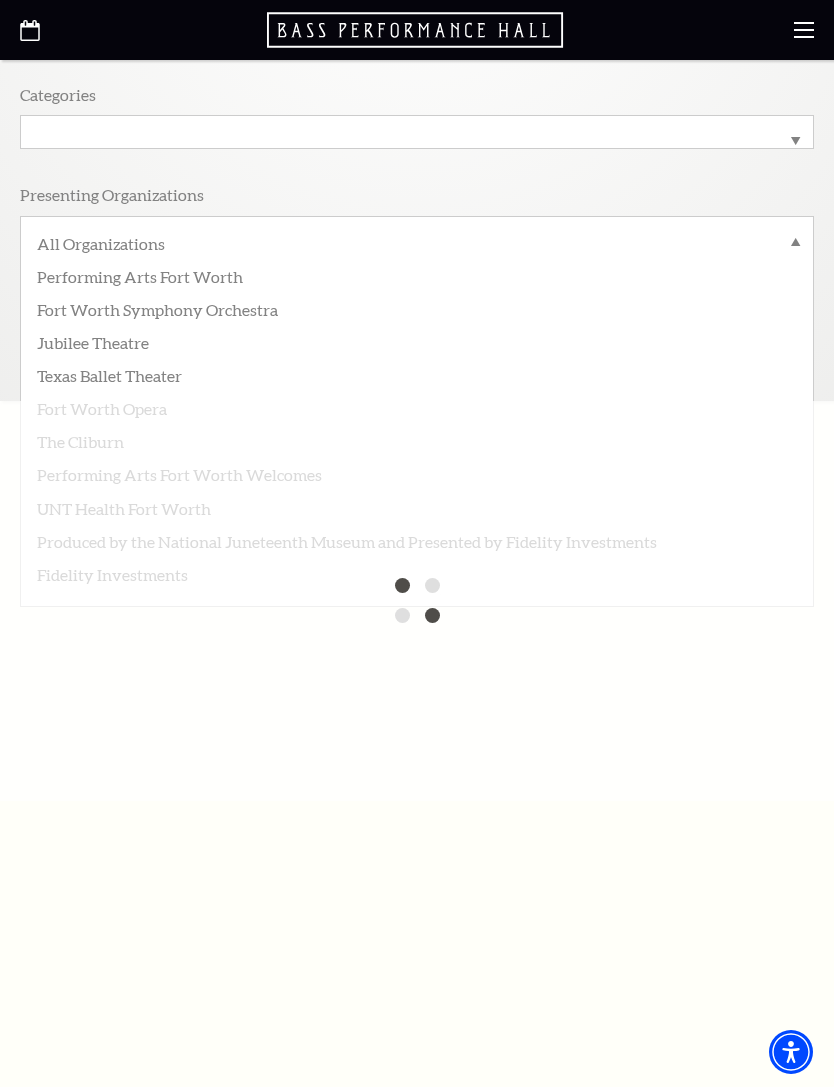 click on "Performing Arts Fort Worth" at bounding box center (417, 275) 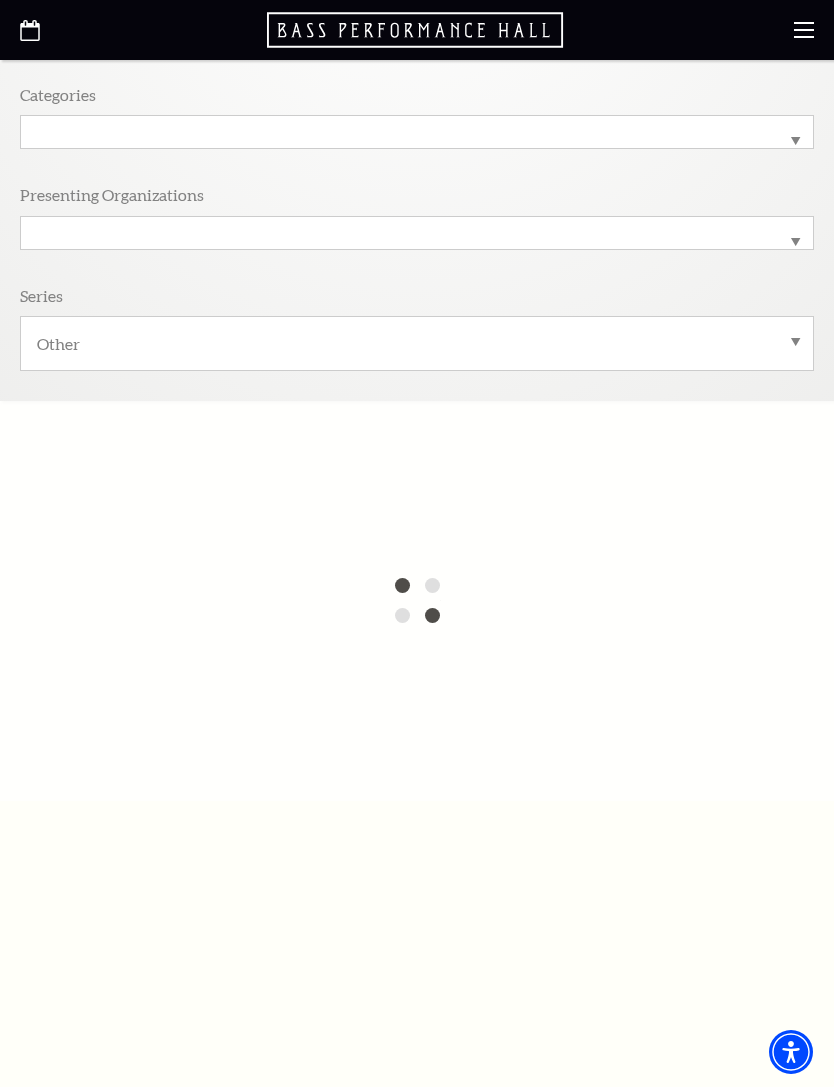 click on "Broadway" at bounding box center (417, 132) 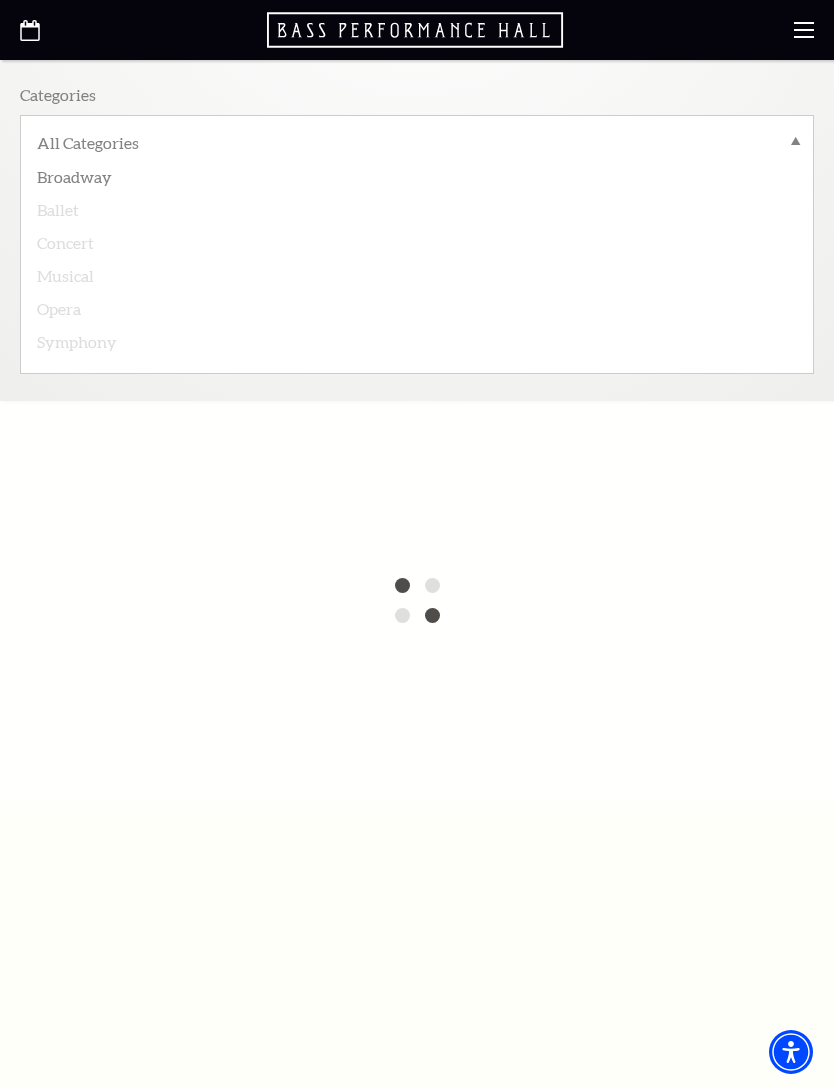 click on "Concert" at bounding box center [417, 241] 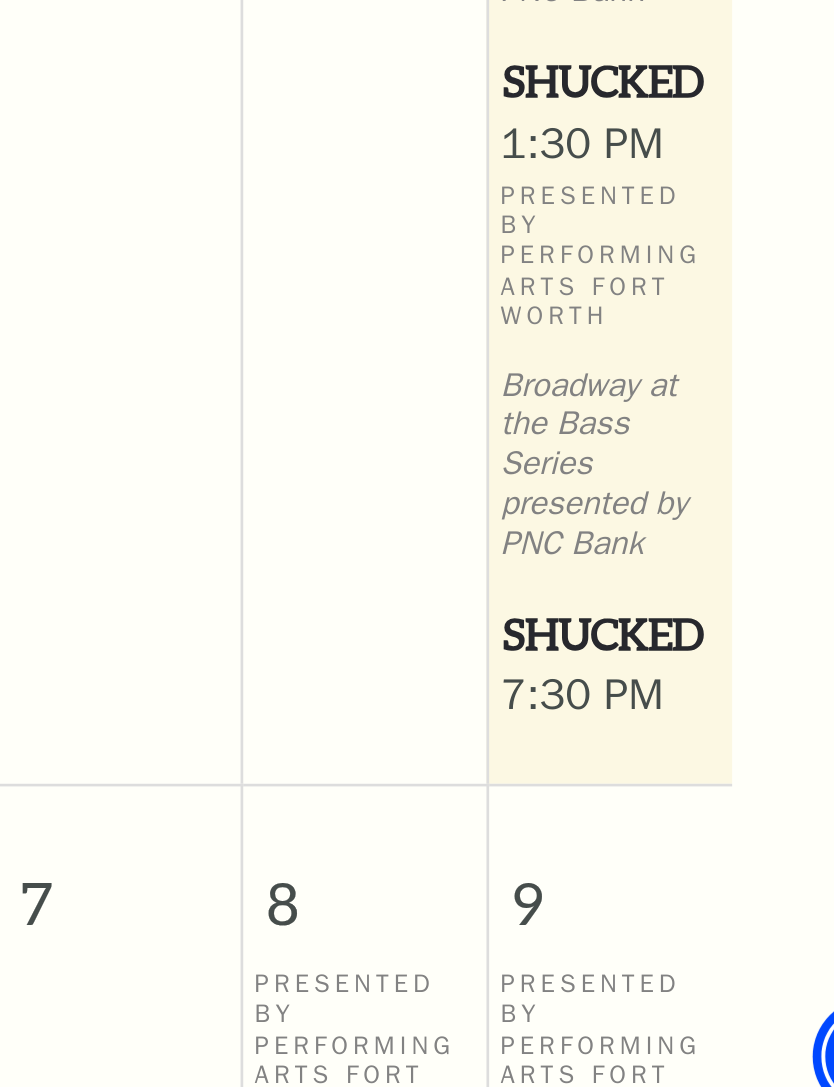 scroll, scrollTop: 391, scrollLeft: 0, axis: vertical 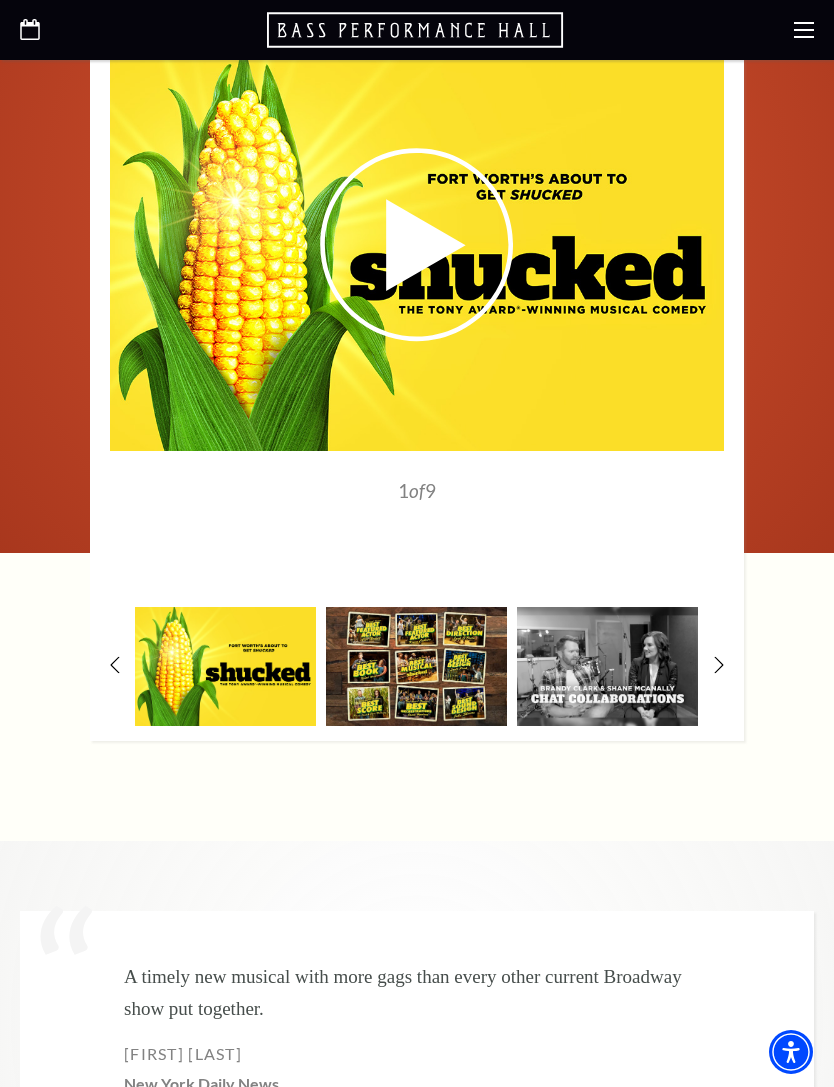 click 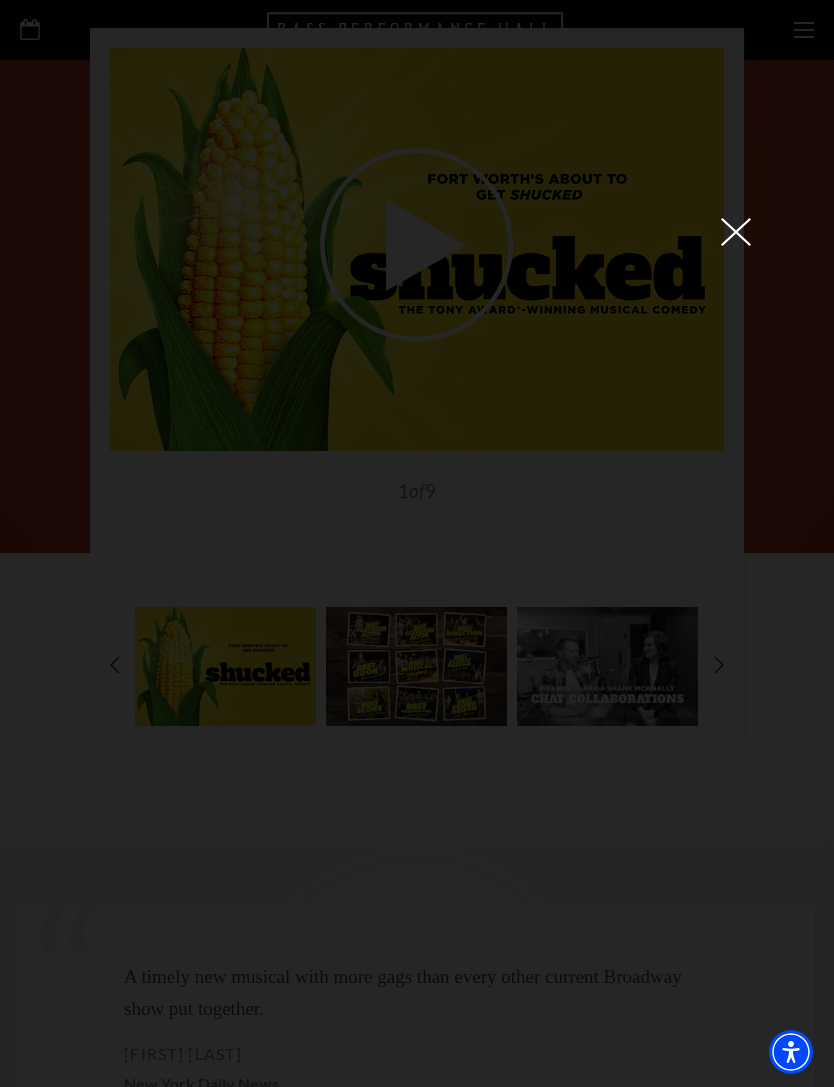 click 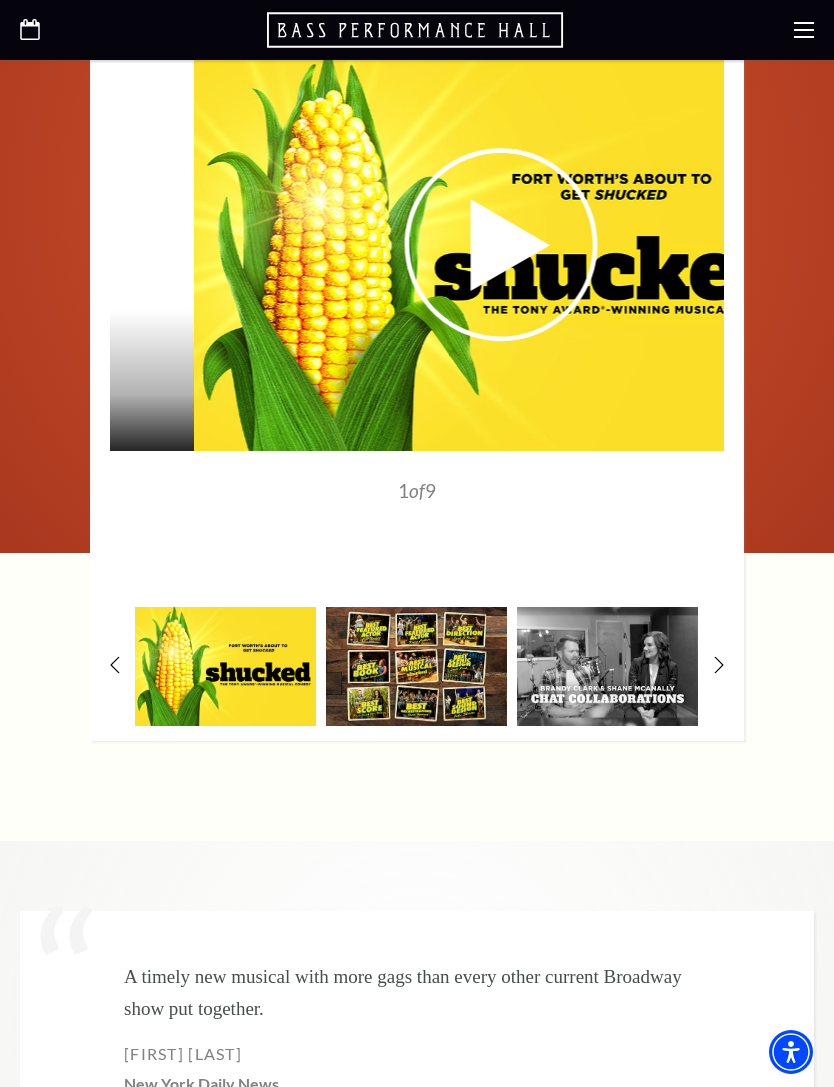 scroll, scrollTop: 0, scrollLeft: 0, axis: both 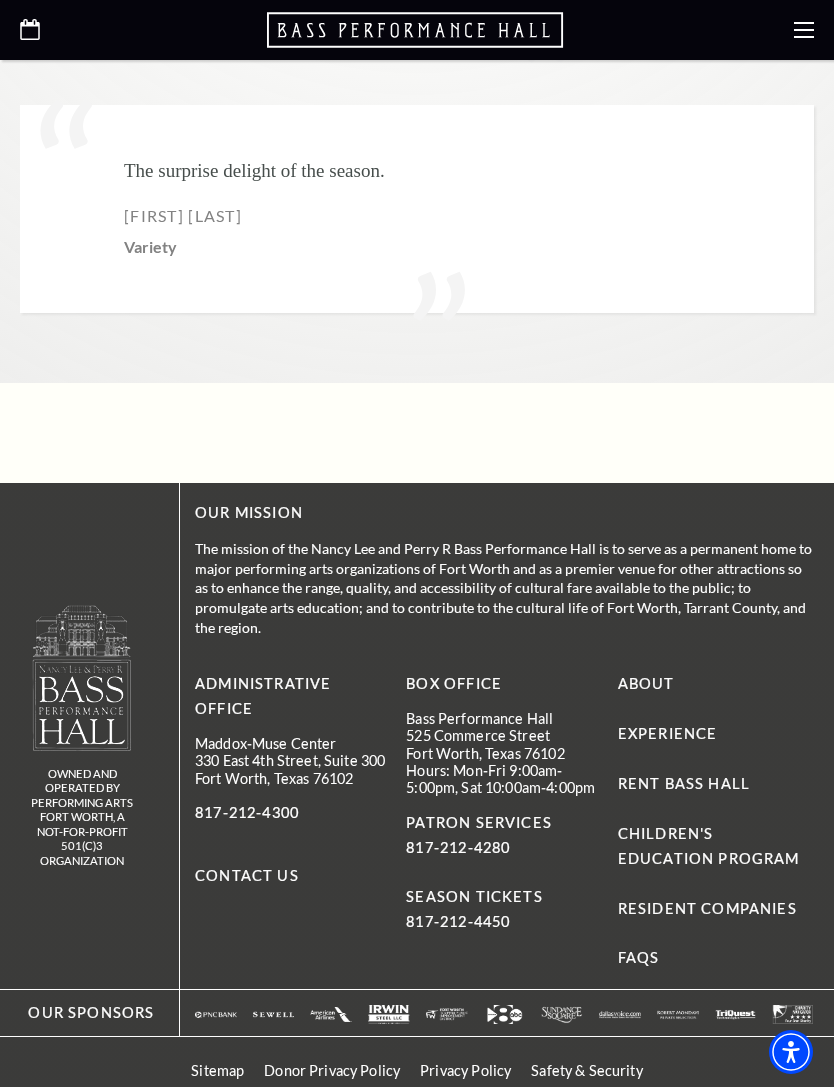click on "FAQs" at bounding box center (36, 1811) 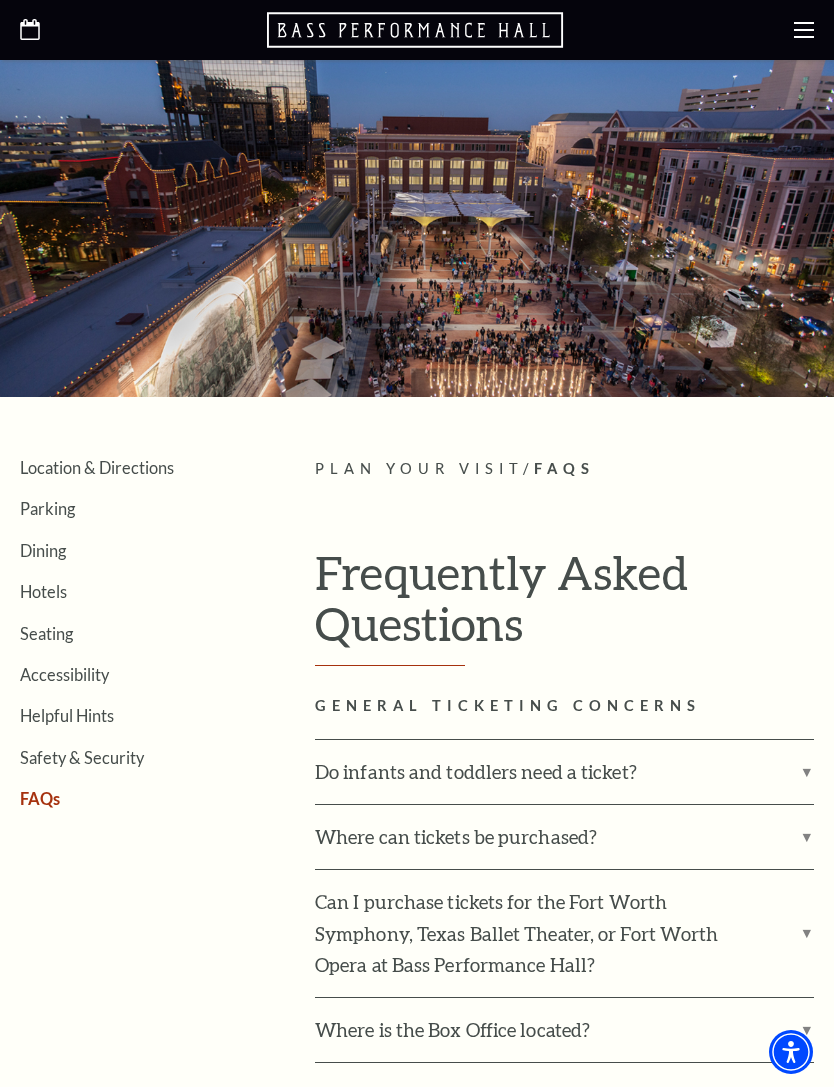 scroll, scrollTop: 0, scrollLeft: 0, axis: both 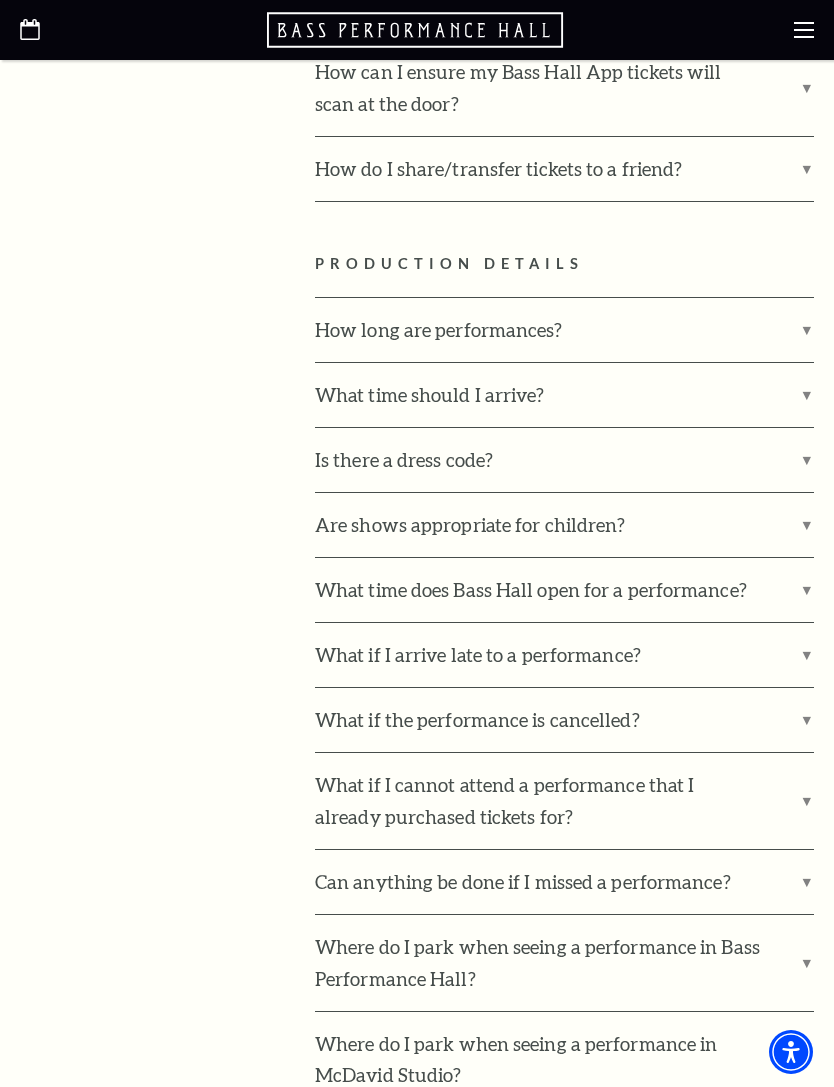 click on "Is there a dress code?" at bounding box center (564, 460) 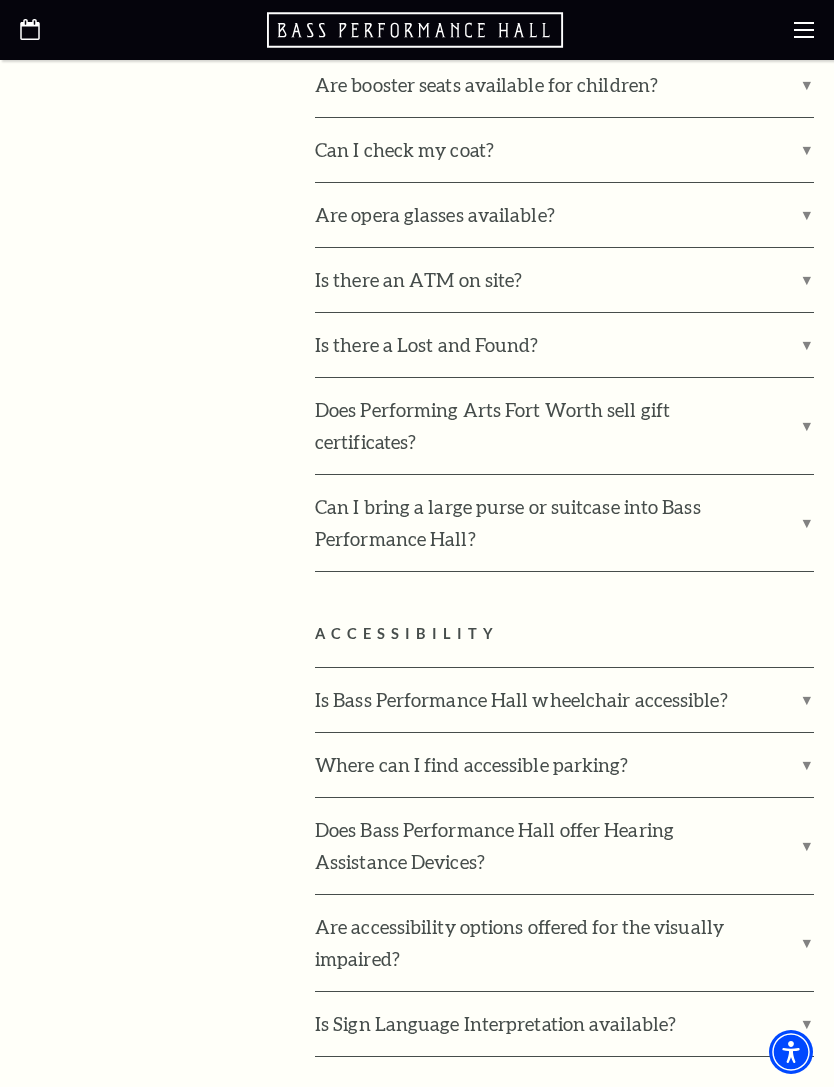 scroll, scrollTop: 5413, scrollLeft: 0, axis: vertical 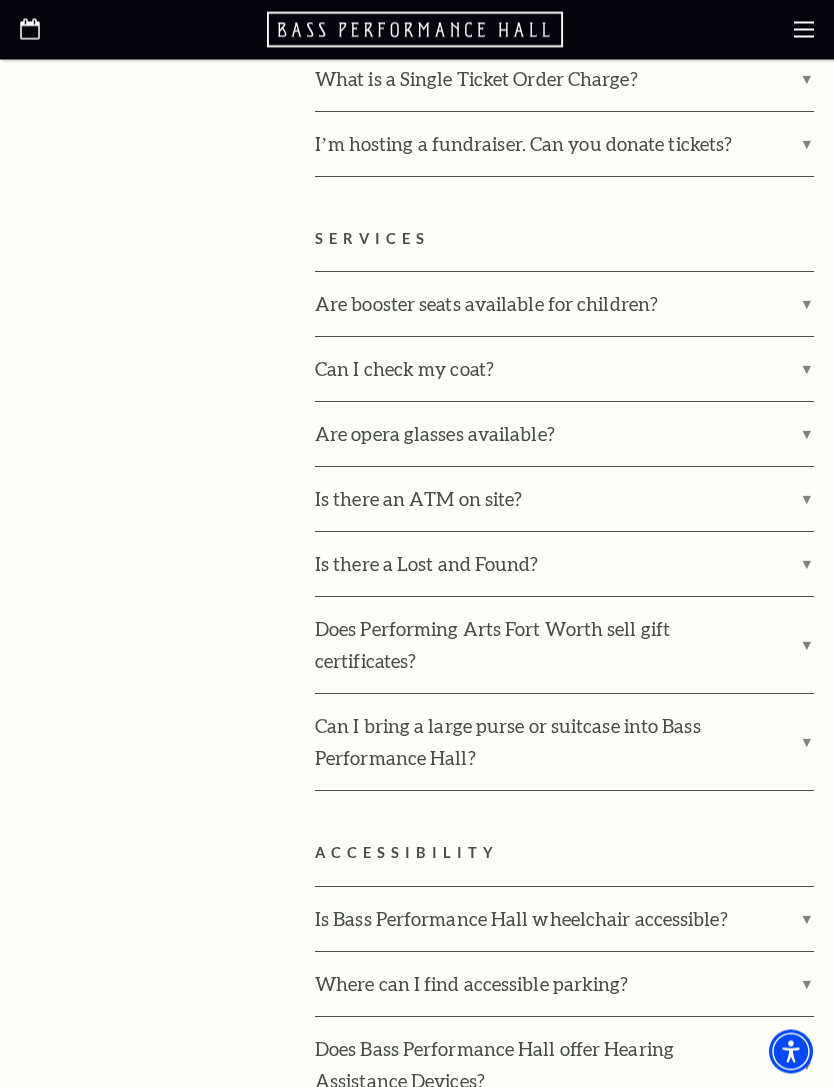 click 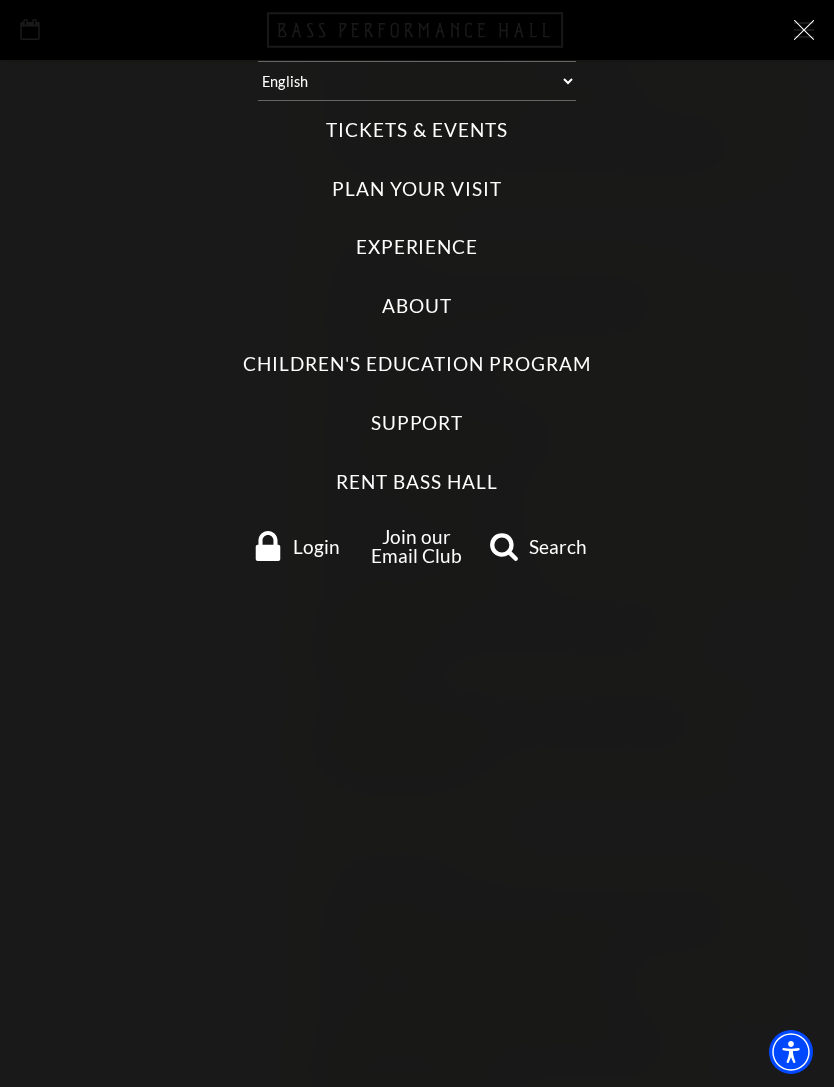 click on "Plan Your Visit" at bounding box center [416, 189] 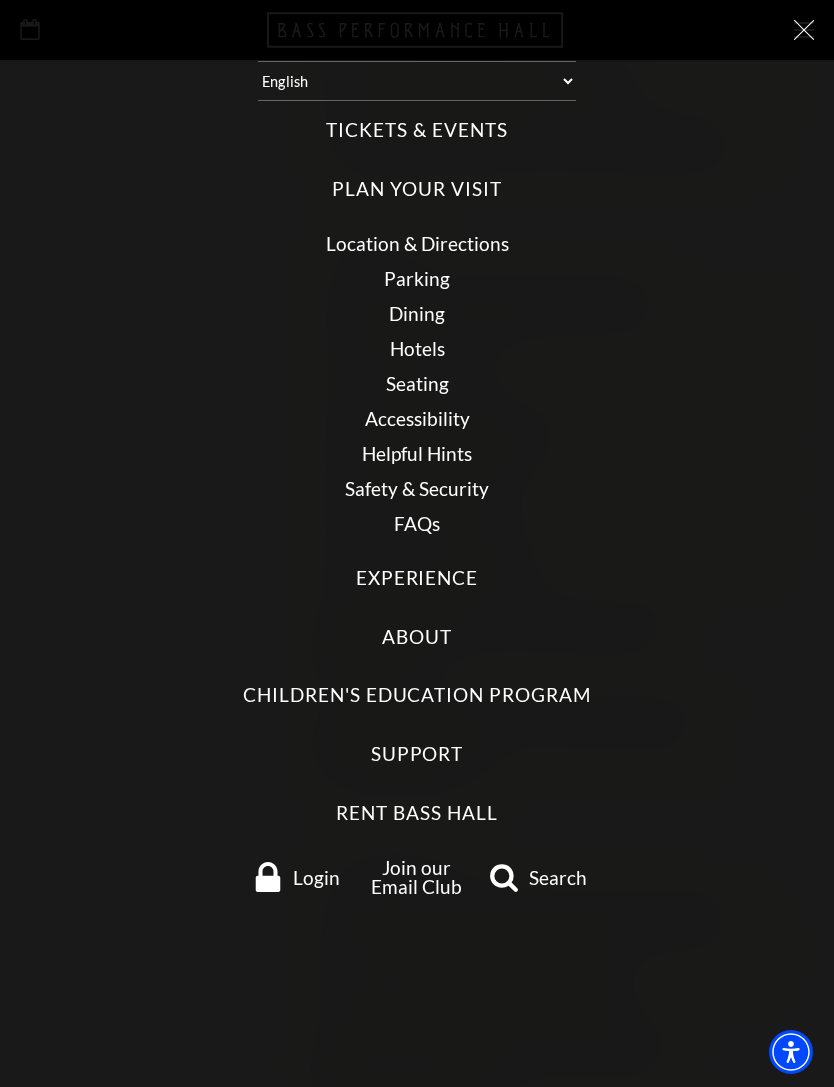 click on "Safety & Security" at bounding box center (417, 488) 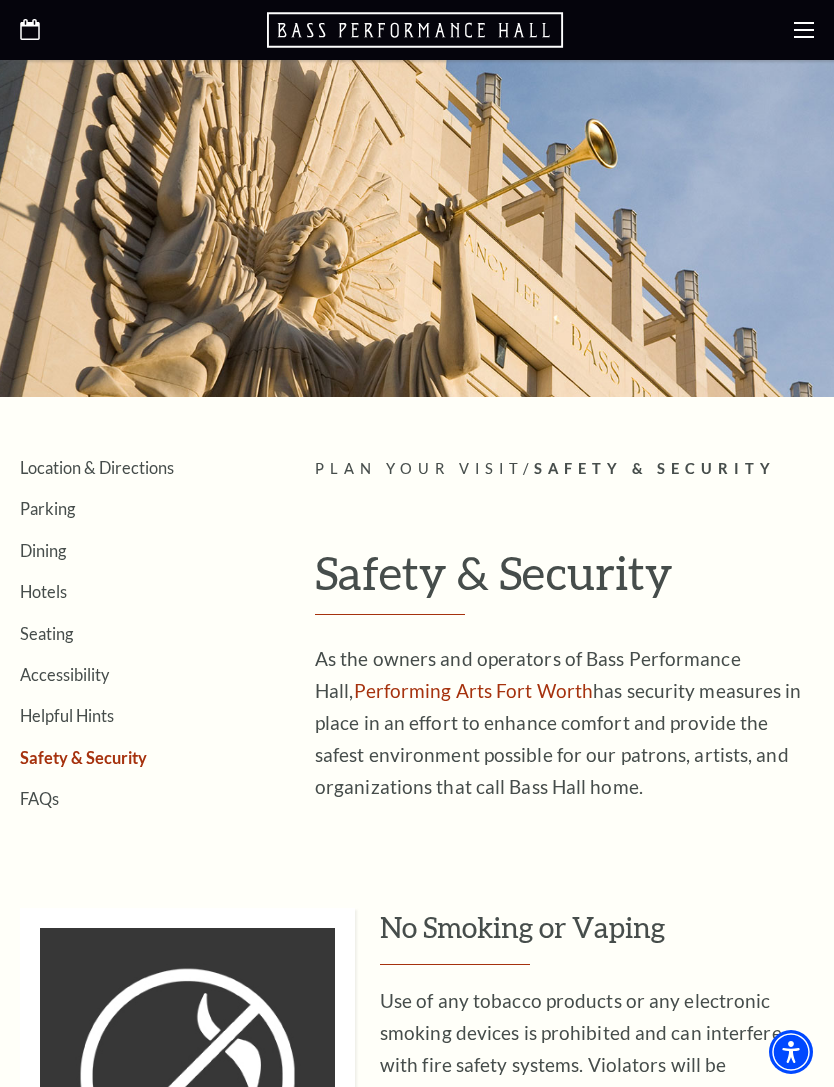scroll, scrollTop: 0, scrollLeft: 0, axis: both 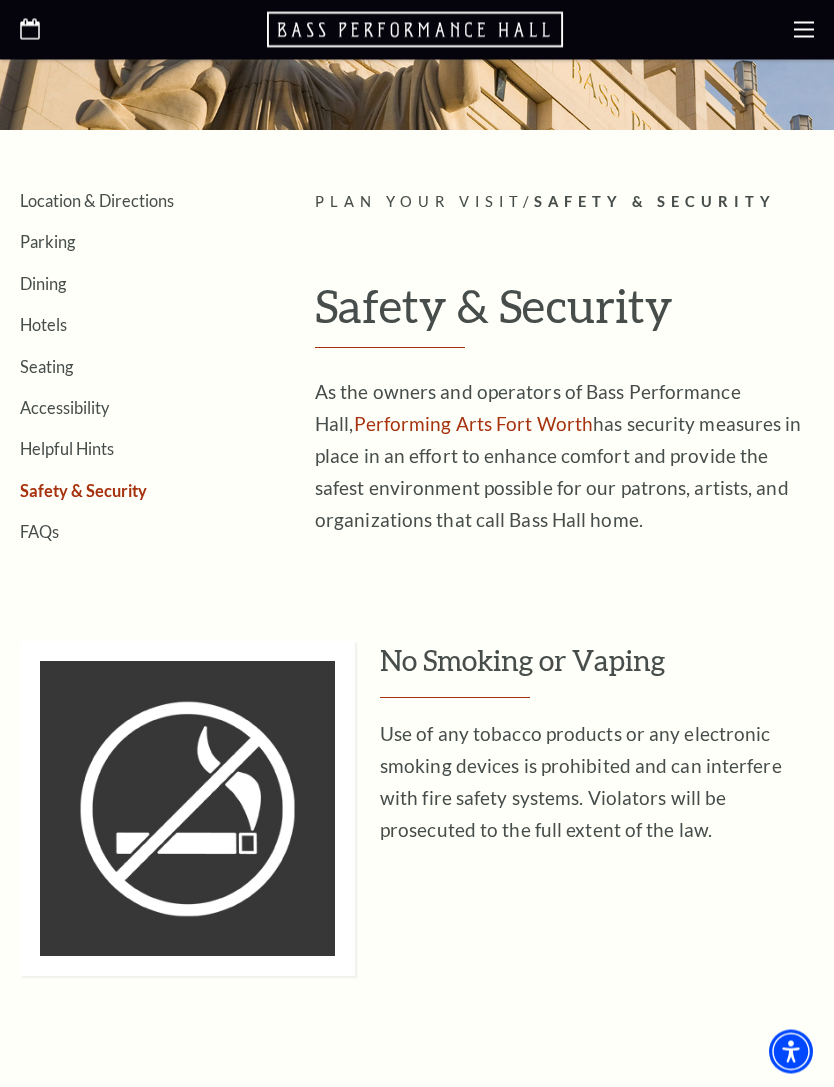 click on "Helpful Hints" at bounding box center [67, 449] 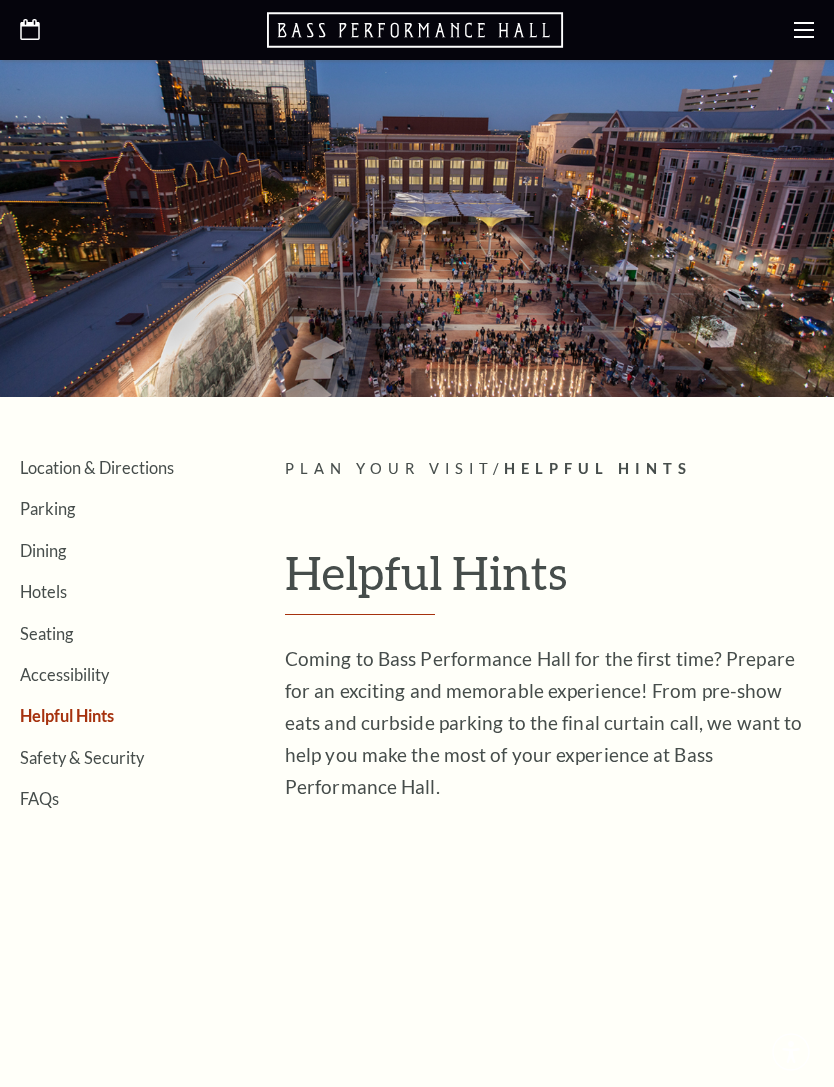 scroll, scrollTop: 0, scrollLeft: 0, axis: both 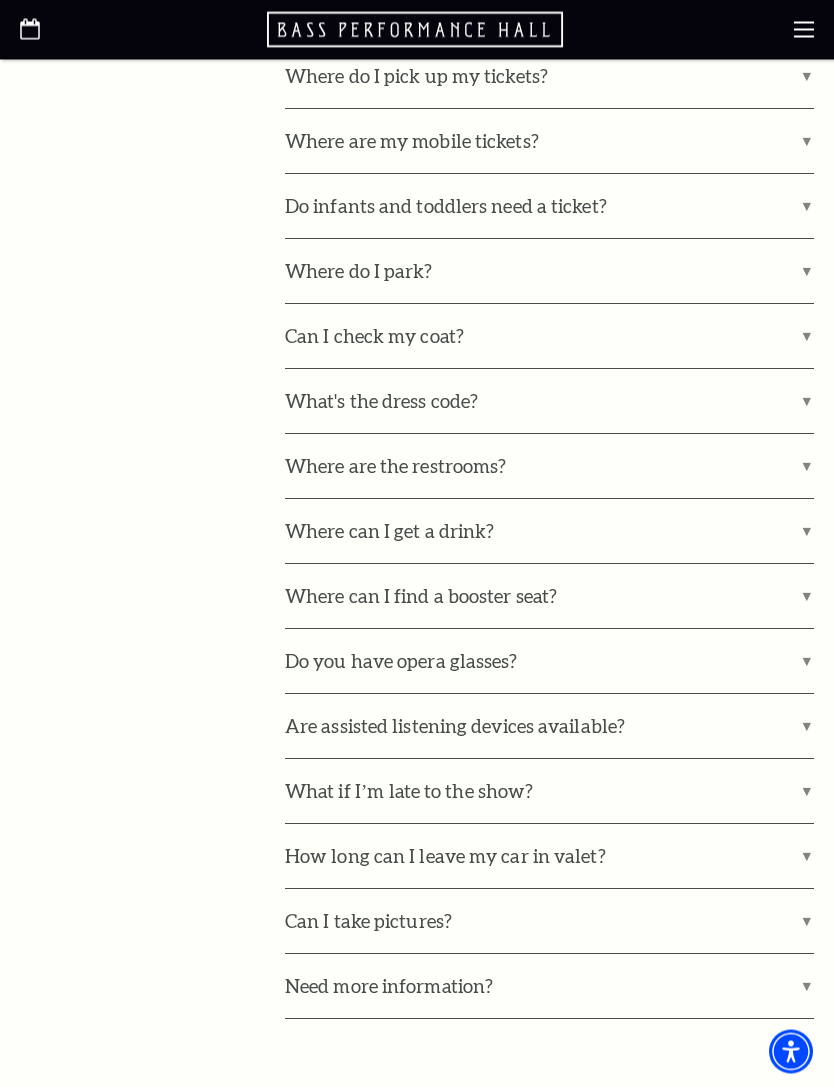click on "What's the dress code?" at bounding box center (549, 402) 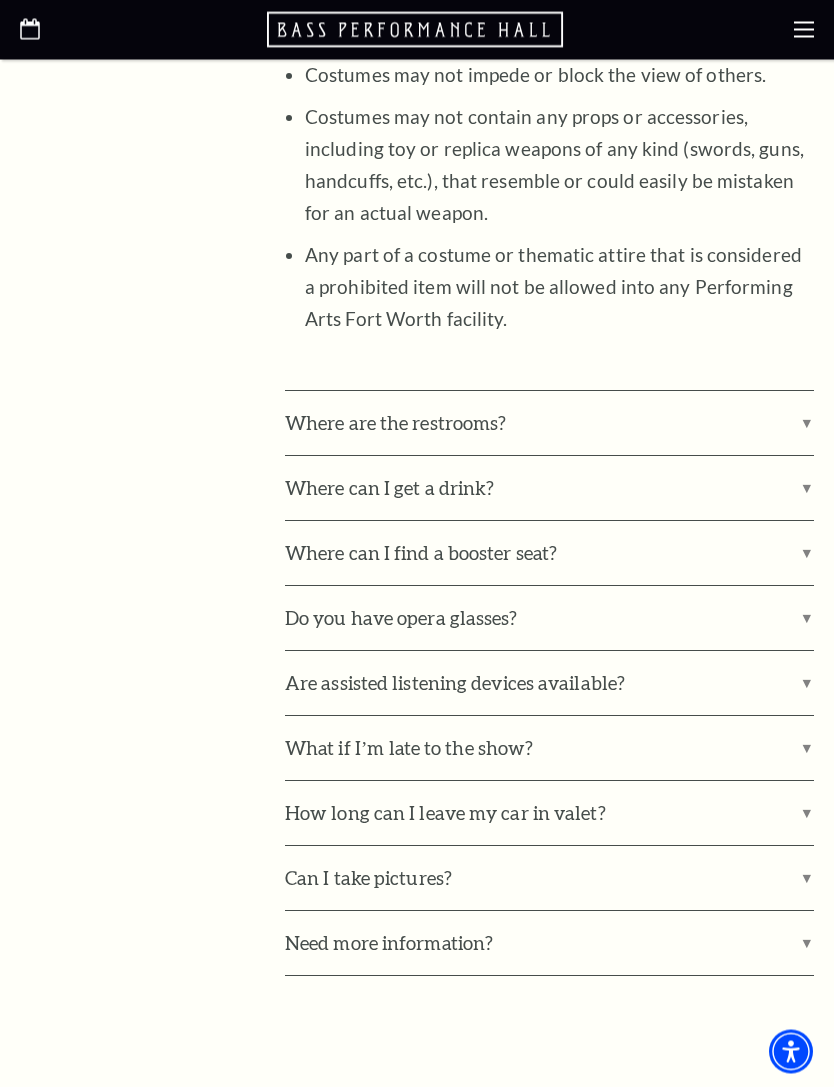 scroll, scrollTop: 2271, scrollLeft: 0, axis: vertical 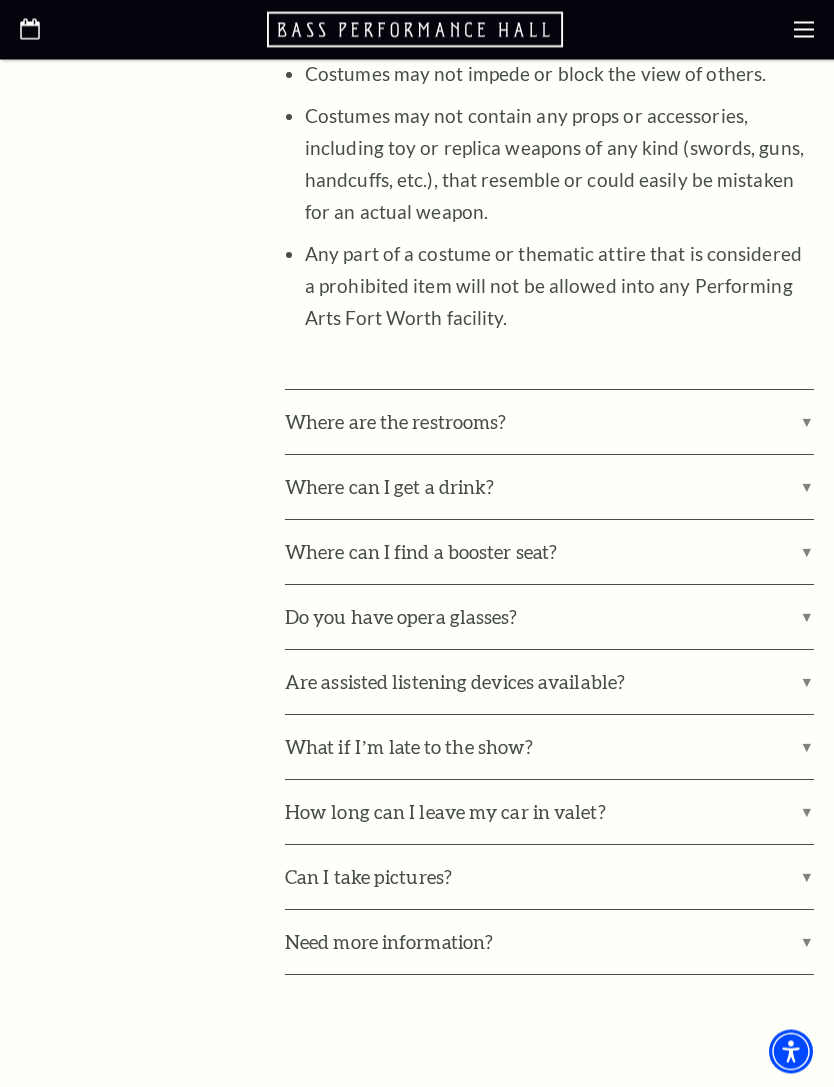 click on "Where can I get a drink?" at bounding box center [549, 488] 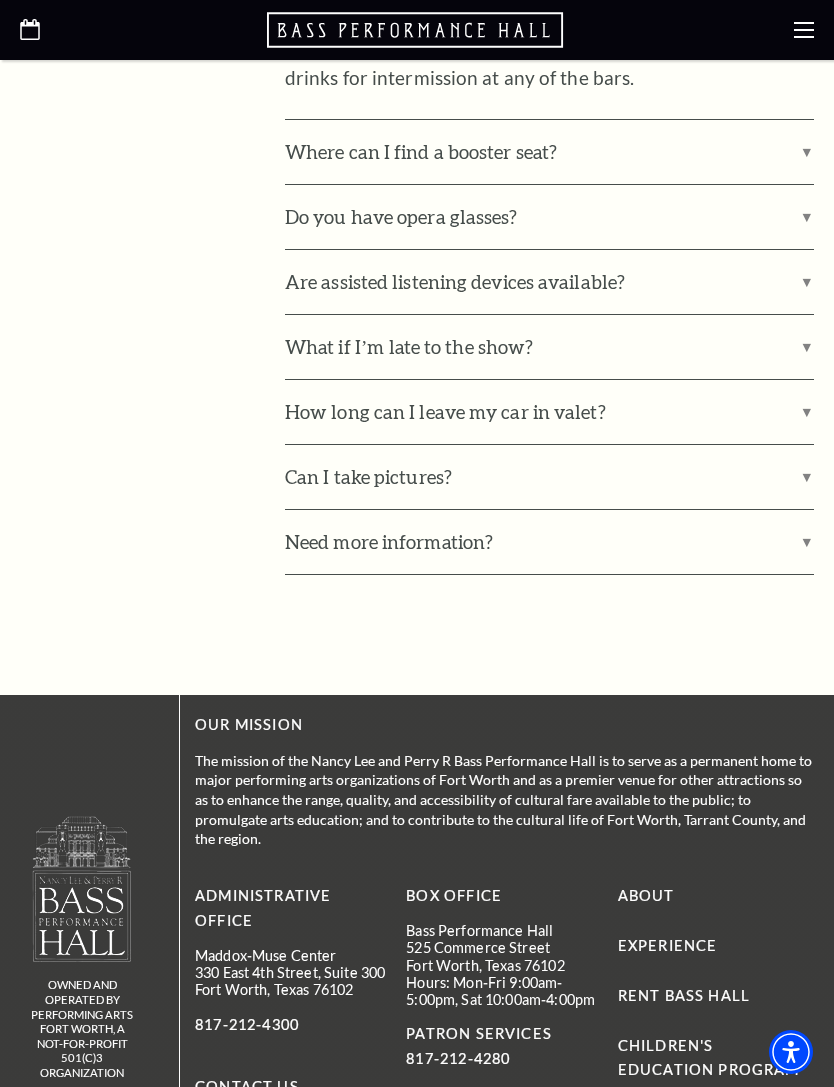 scroll, scrollTop: 2791, scrollLeft: 0, axis: vertical 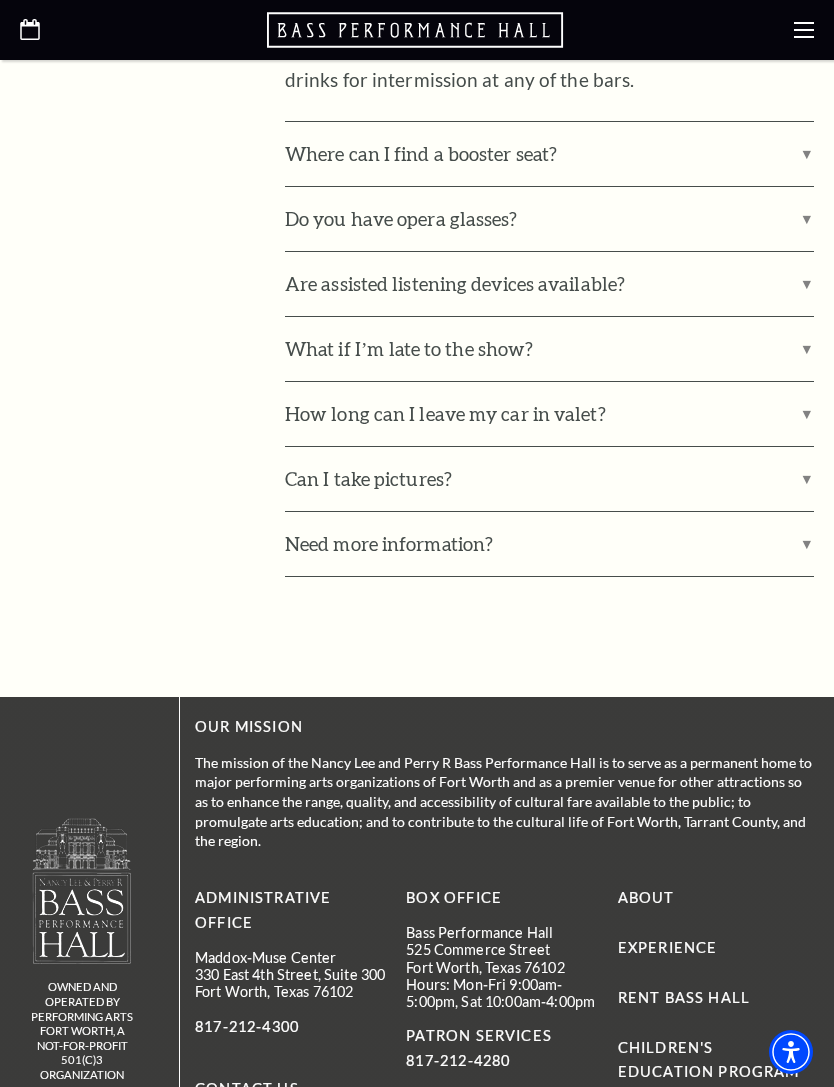 click on "Can I take pictures?" at bounding box center [549, 479] 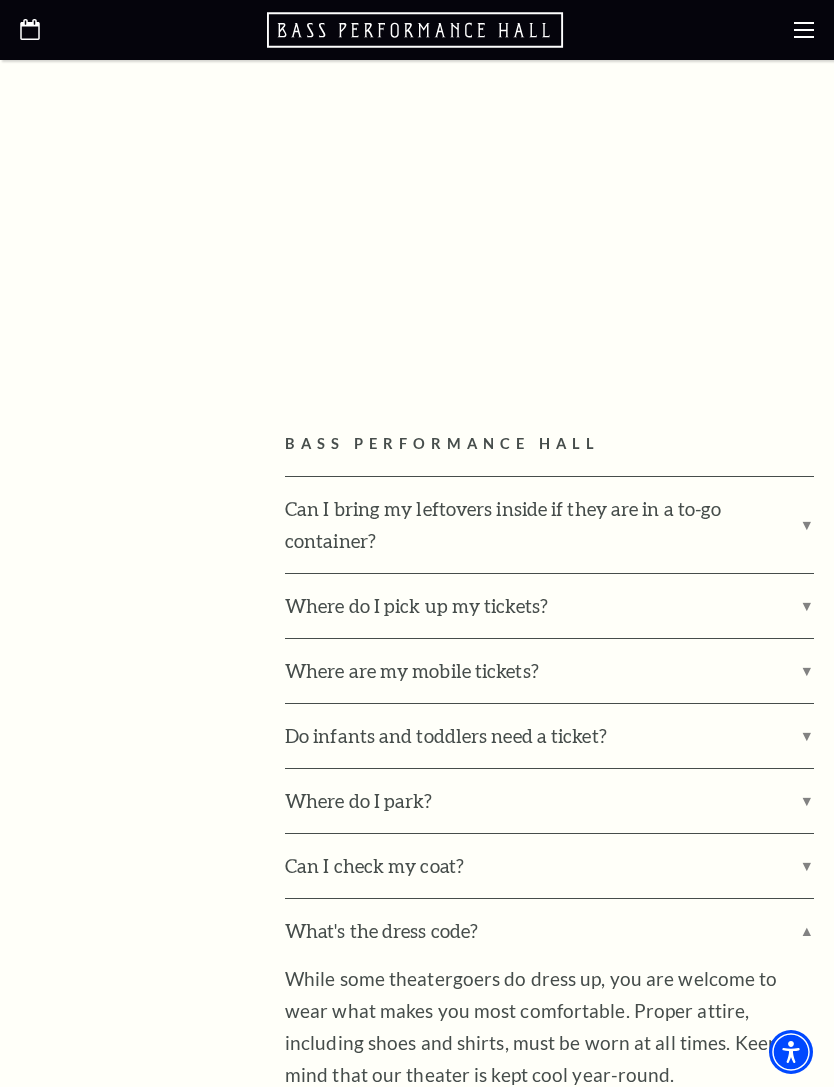 scroll, scrollTop: 838, scrollLeft: 0, axis: vertical 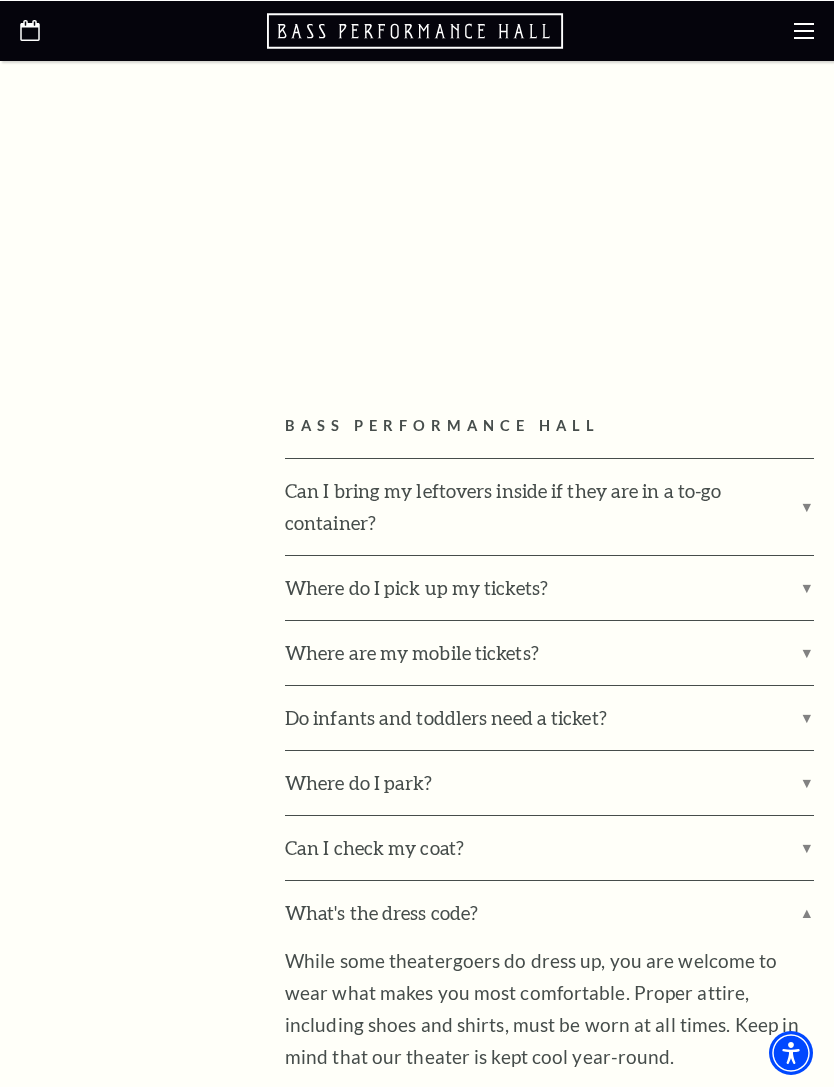 click on "Do infants and toddlers need a ticket?" at bounding box center (549, 717) 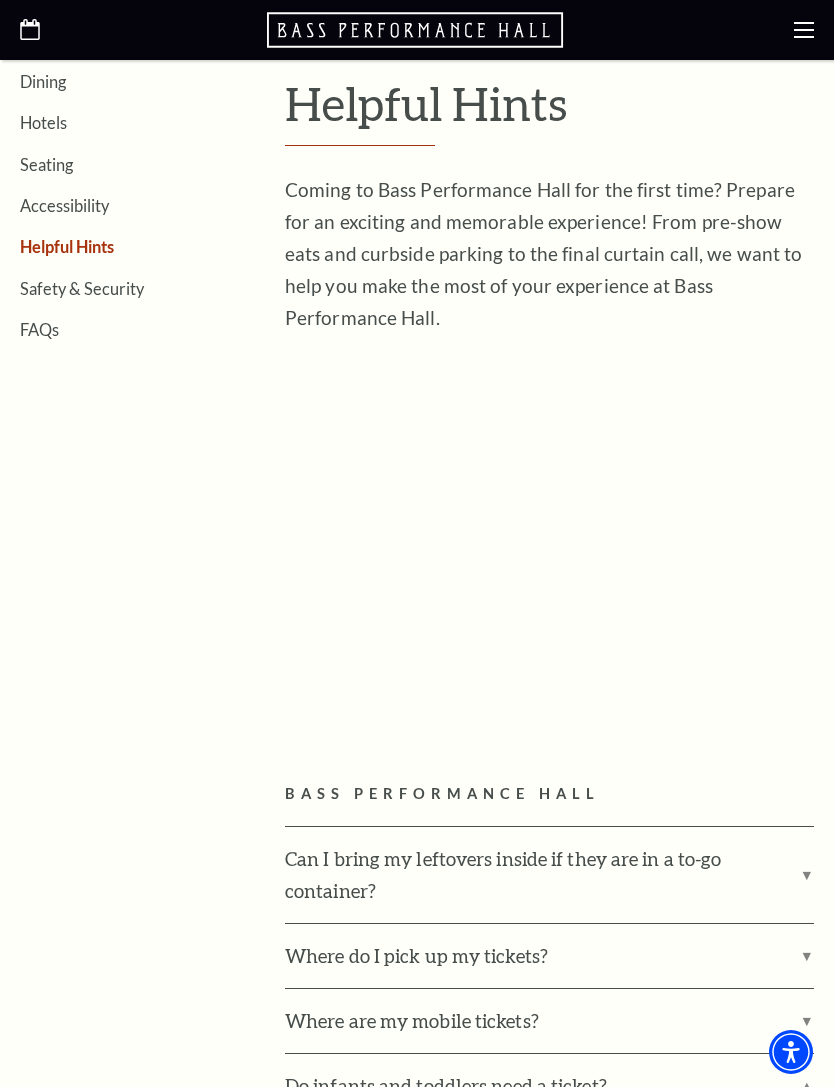 scroll, scrollTop: 502, scrollLeft: 0, axis: vertical 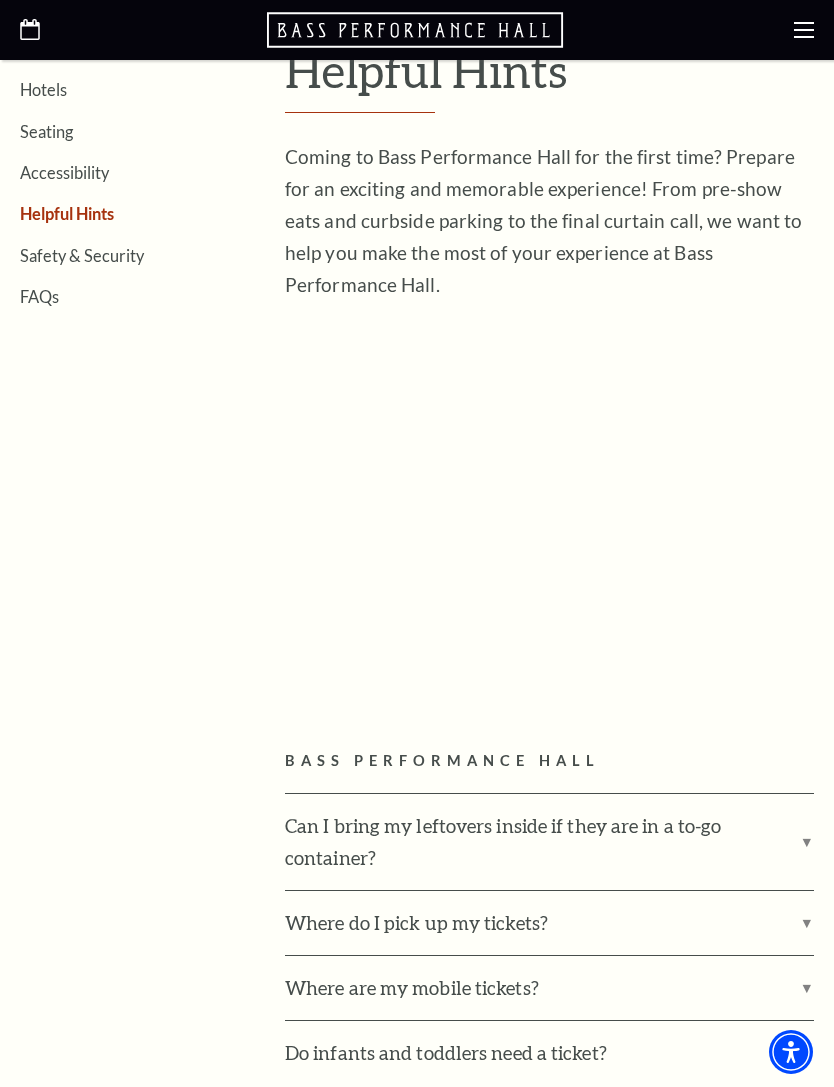 click on "Can I bring my leftovers inside if they are in a to-go container?" at bounding box center (549, 842) 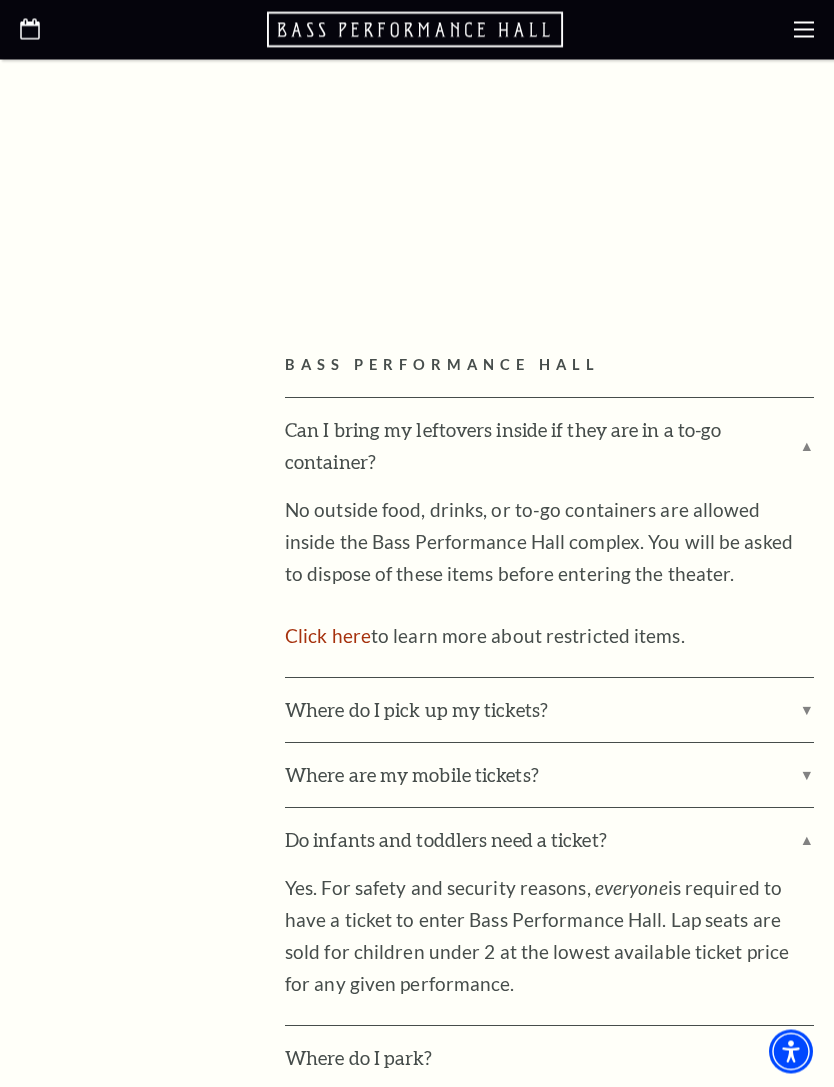 scroll, scrollTop: 898, scrollLeft: 0, axis: vertical 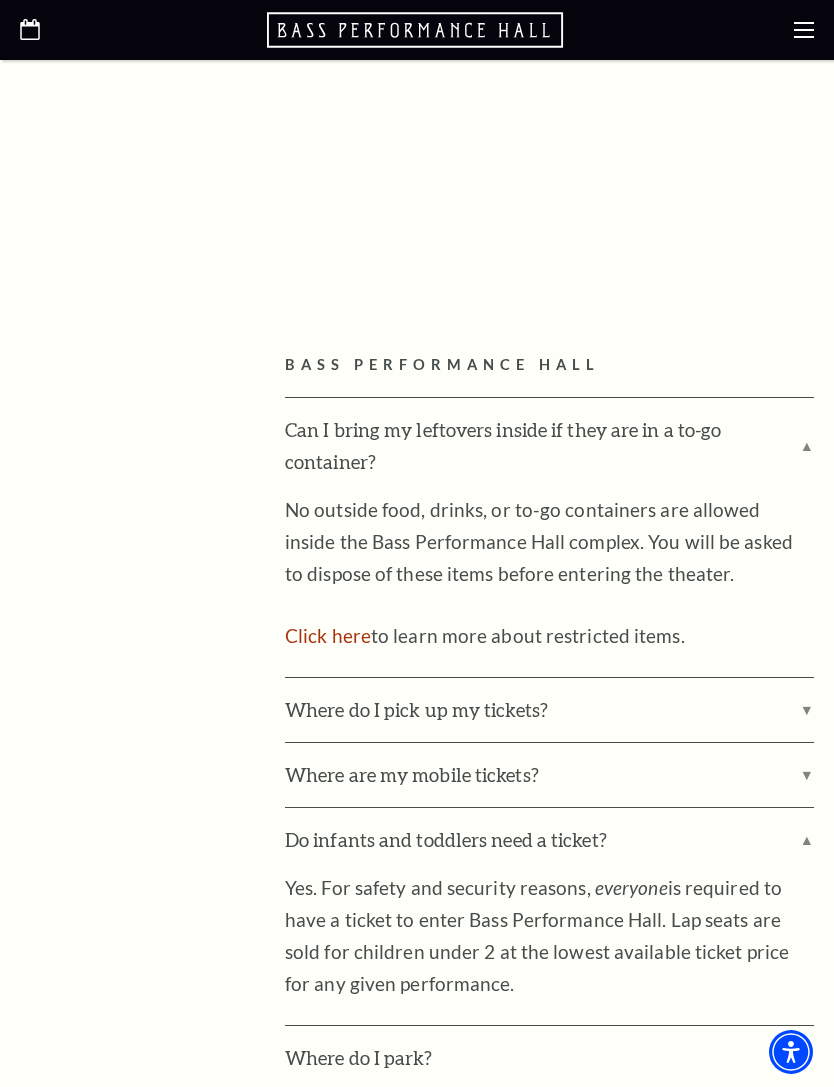 click on "Click here" at bounding box center (328, 635) 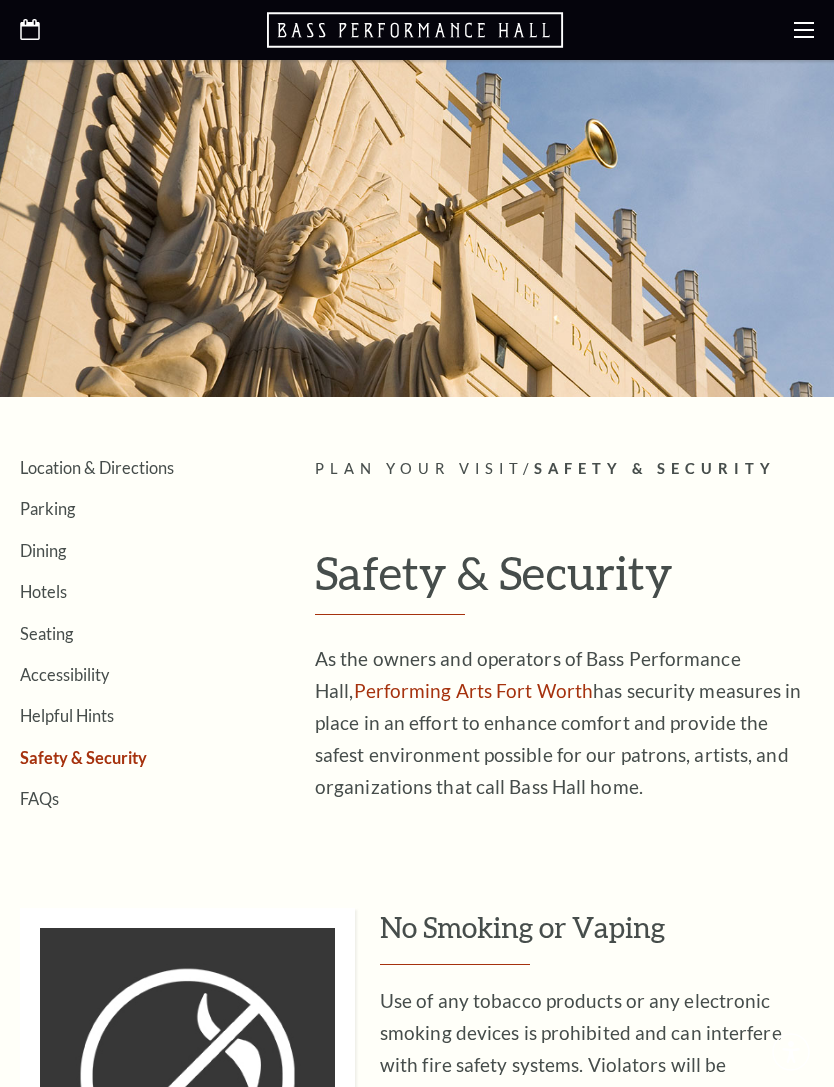 scroll, scrollTop: 0, scrollLeft: 0, axis: both 